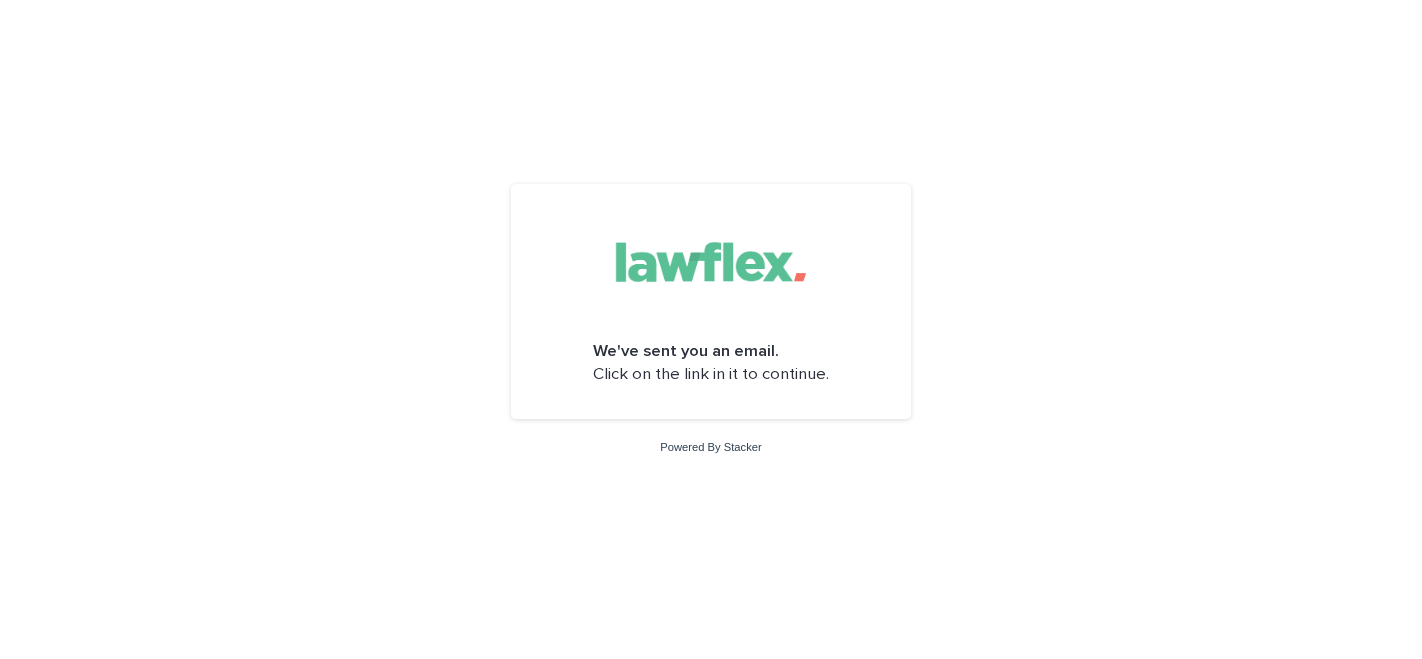scroll, scrollTop: 0, scrollLeft: 0, axis: both 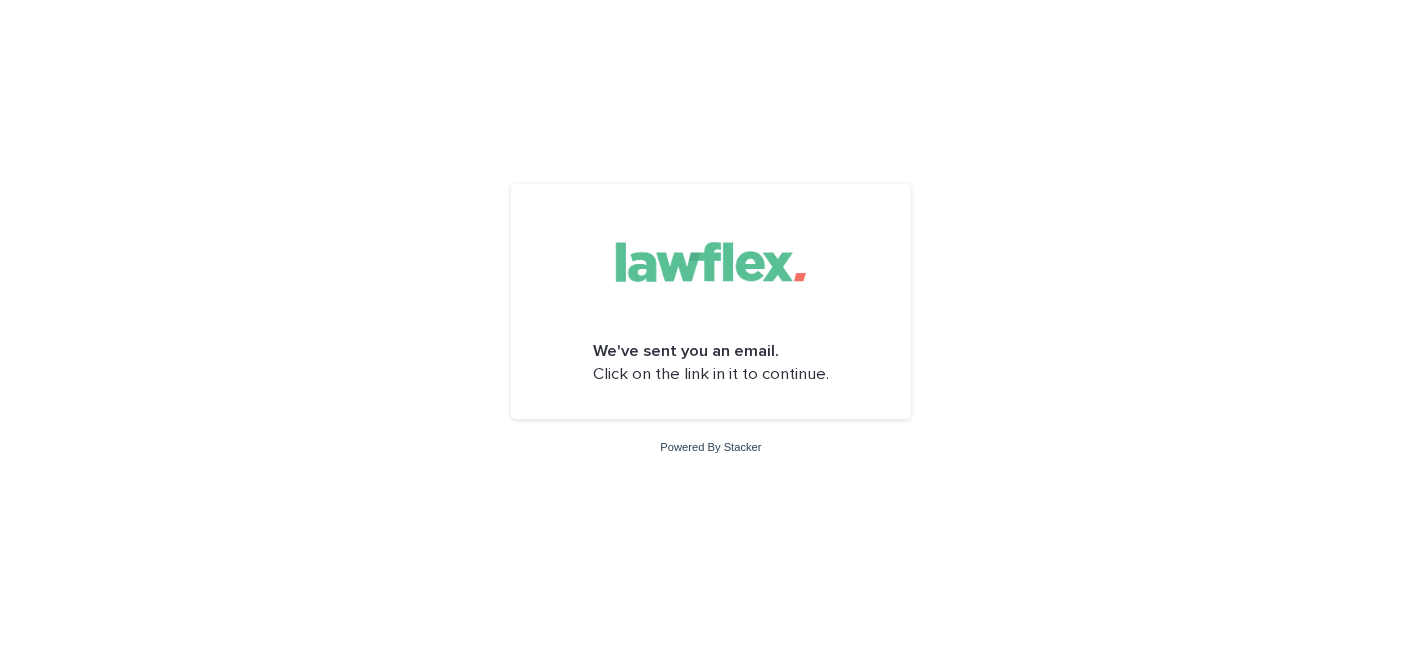 click at bounding box center (711, 262) 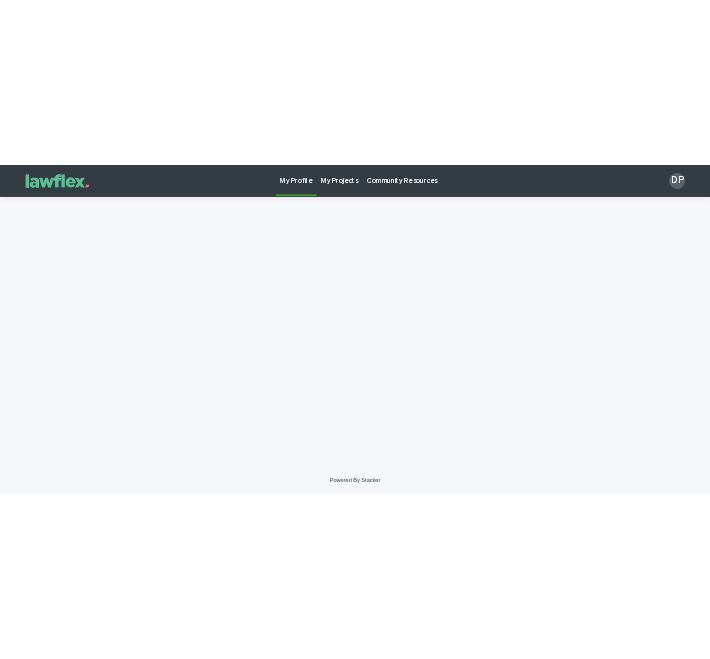 scroll, scrollTop: 0, scrollLeft: 0, axis: both 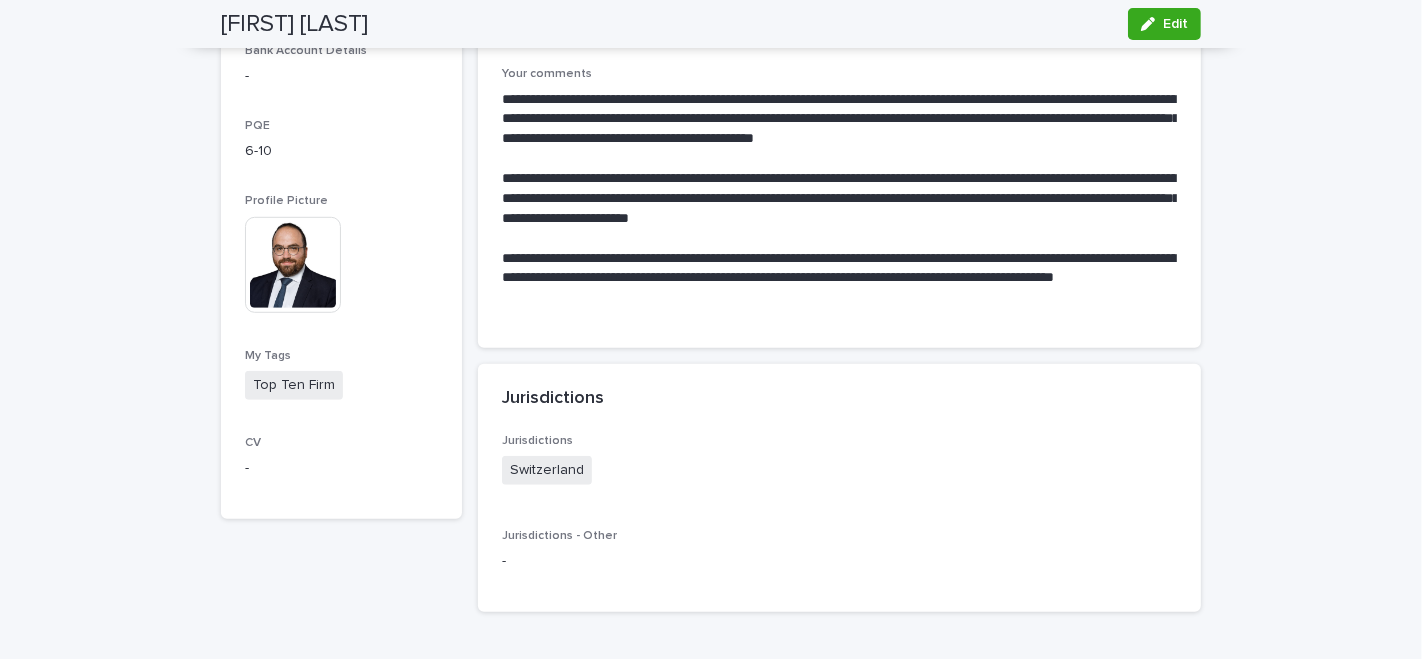 click on "CV" at bounding box center (341, 443) 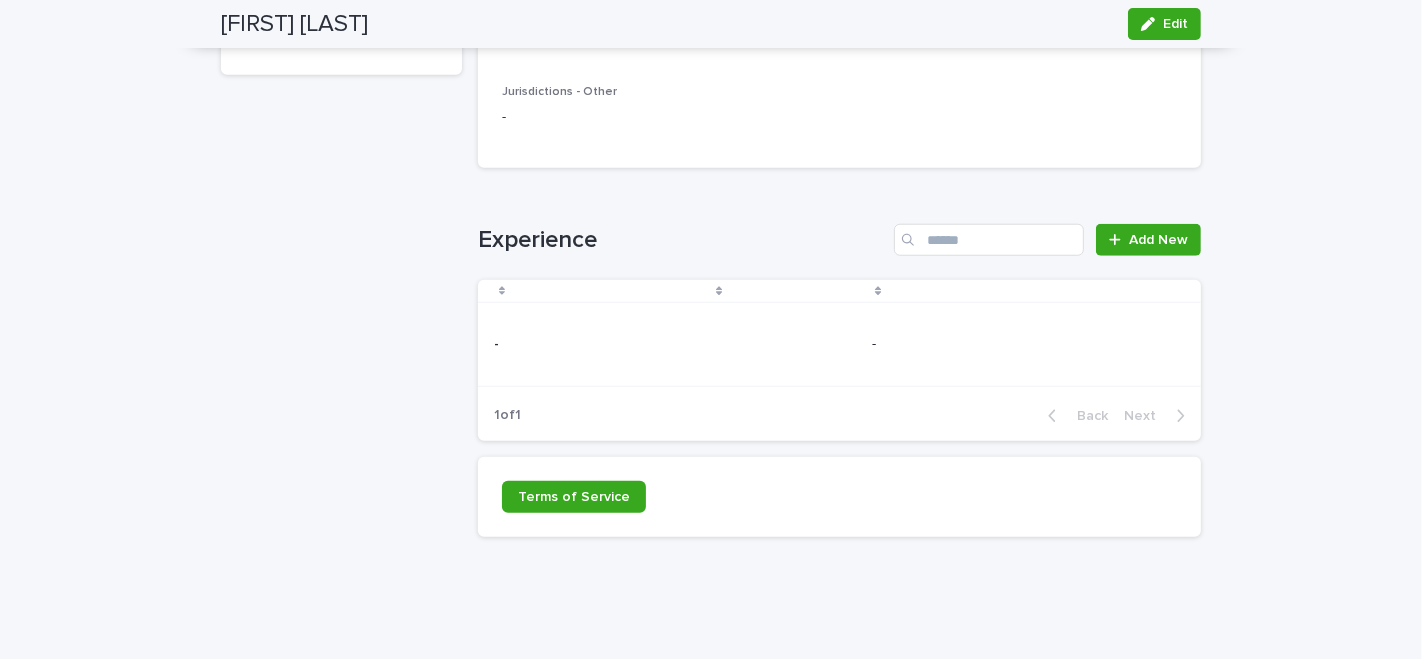 click on "-" at bounding box center [1032, 344] 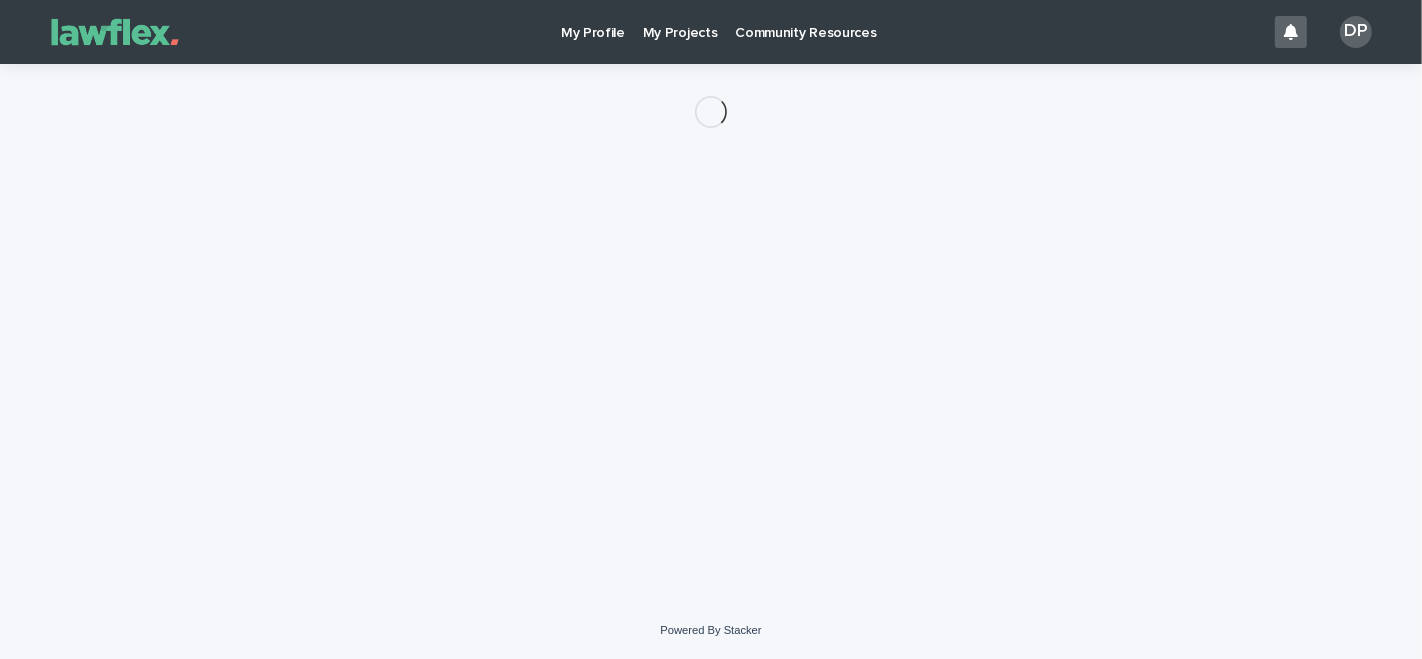scroll, scrollTop: 0, scrollLeft: 0, axis: both 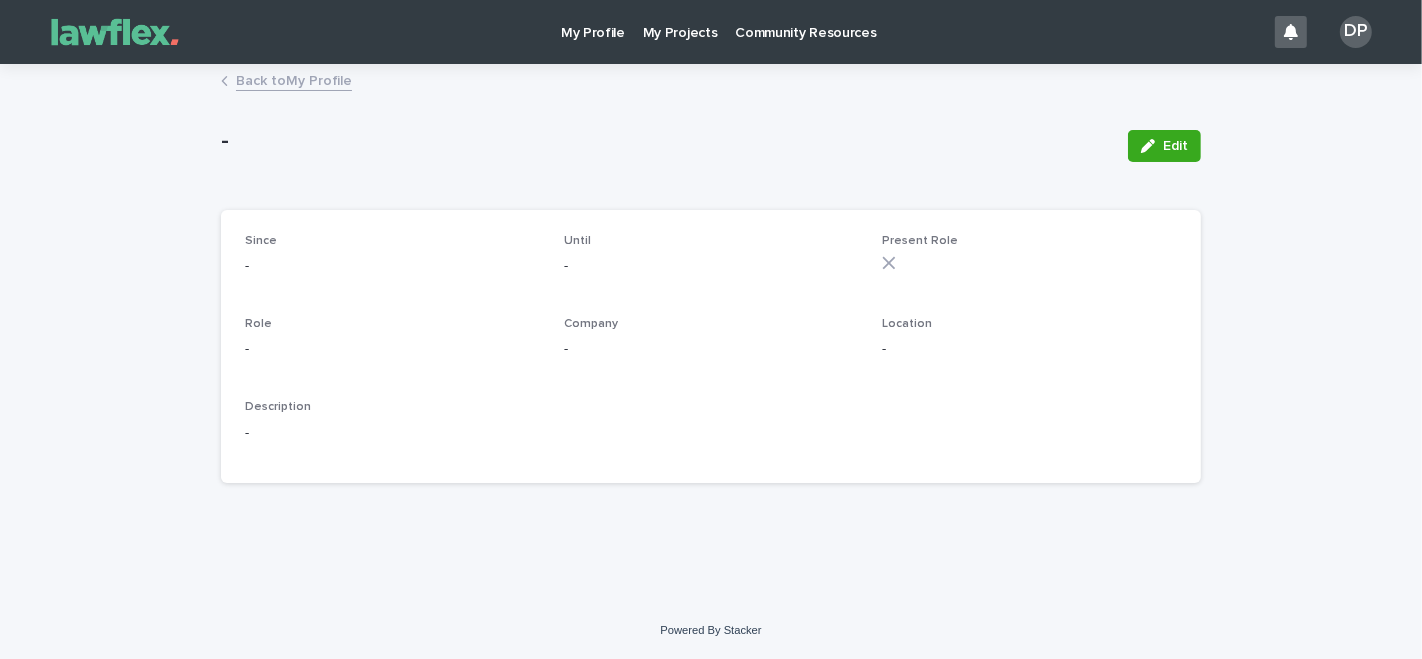 click on "My Profile" at bounding box center [593, 21] 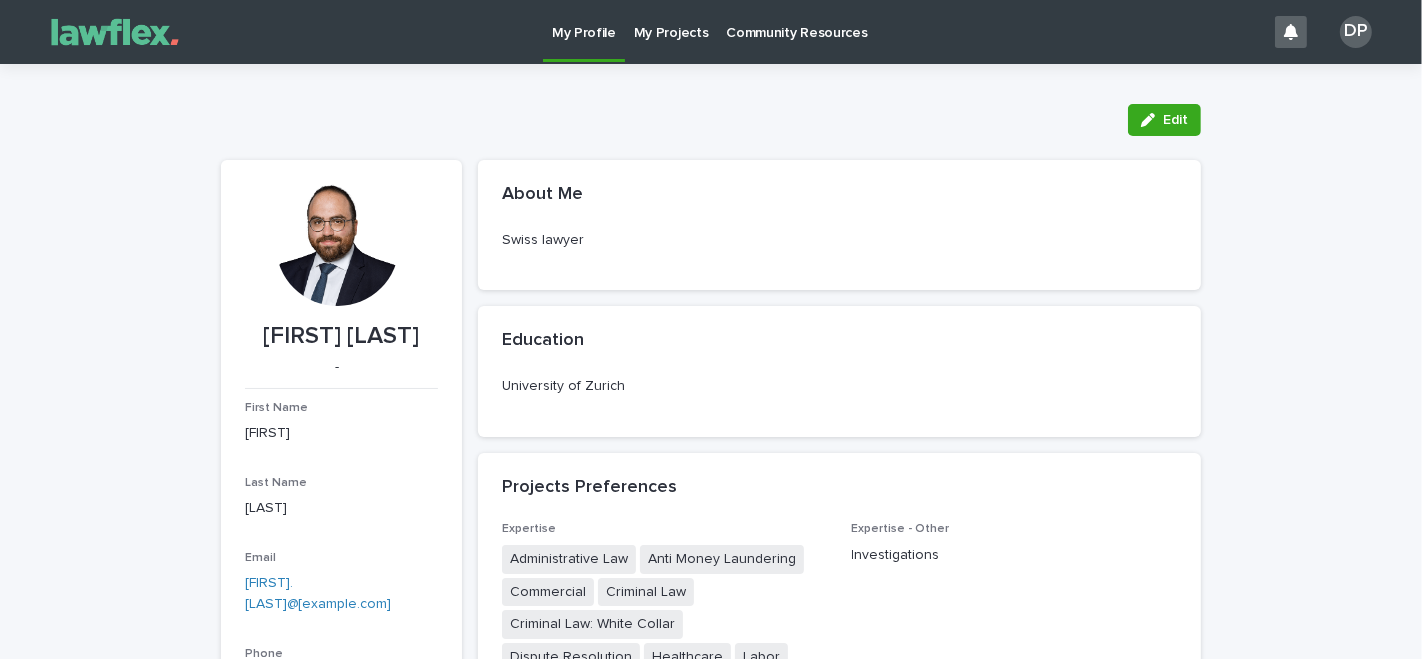 click on "About Me" at bounding box center (542, 195) 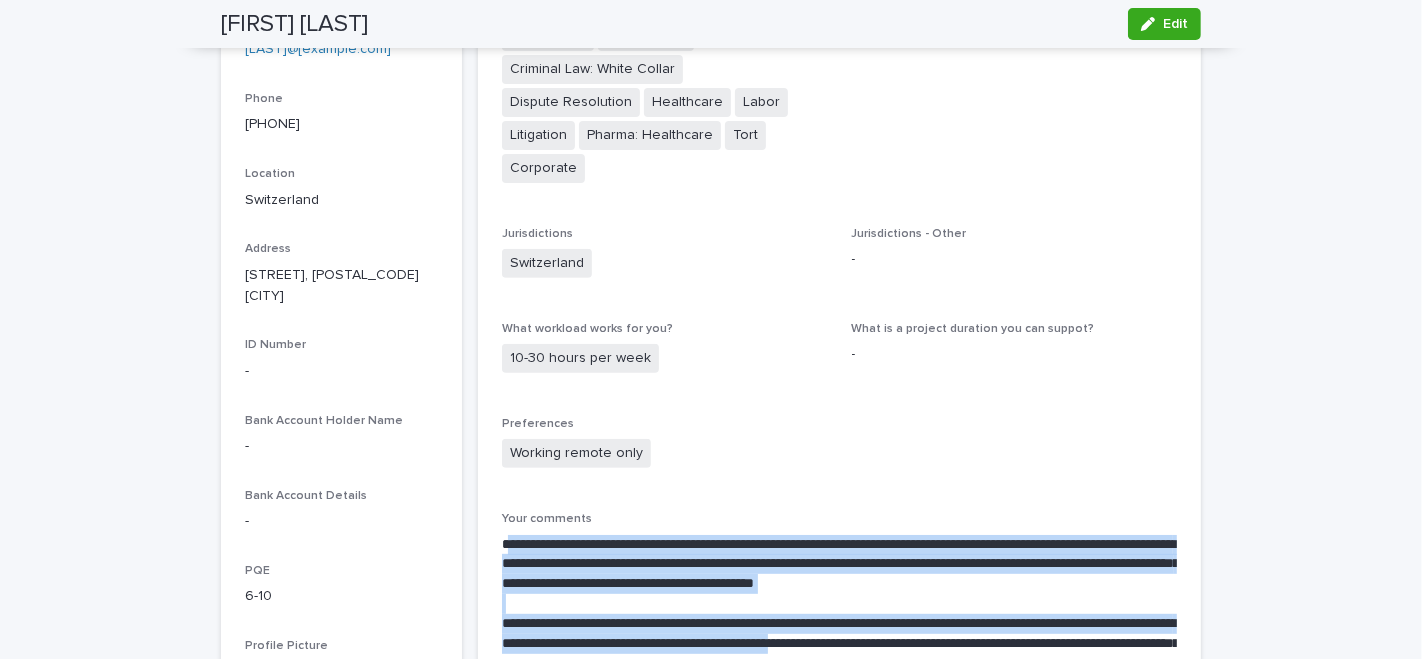 drag, startPoint x: 499, startPoint y: 515, endPoint x: 991, endPoint y: 610, distance: 501.08783 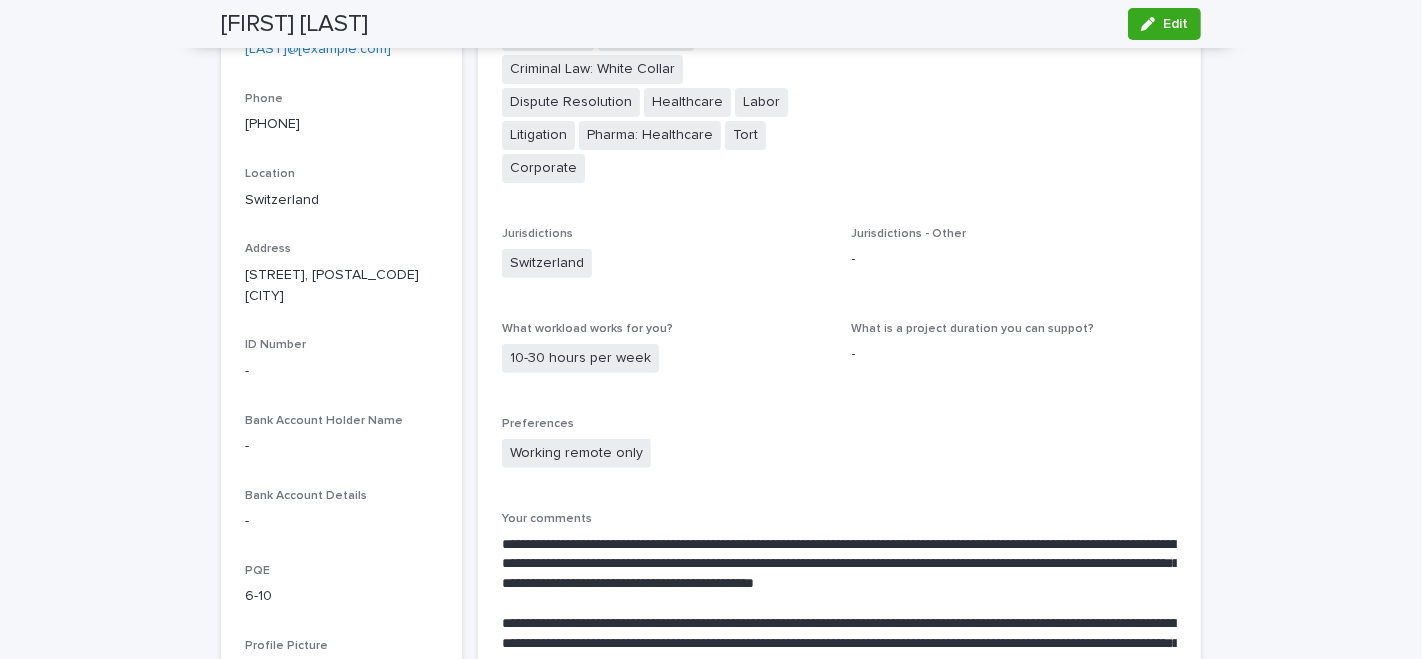 click on "**********" at bounding box center [839, 644] 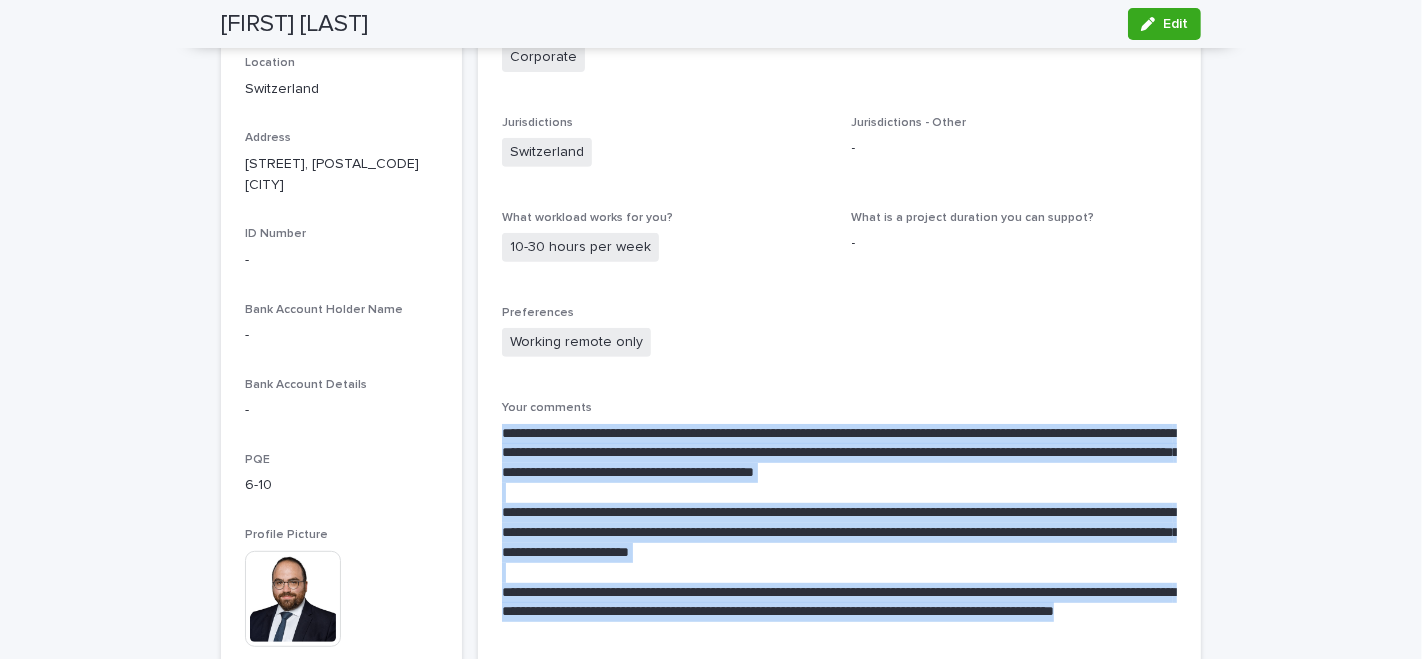 drag, startPoint x: 754, startPoint y: 593, endPoint x: 483, endPoint y: 399, distance: 333.28217 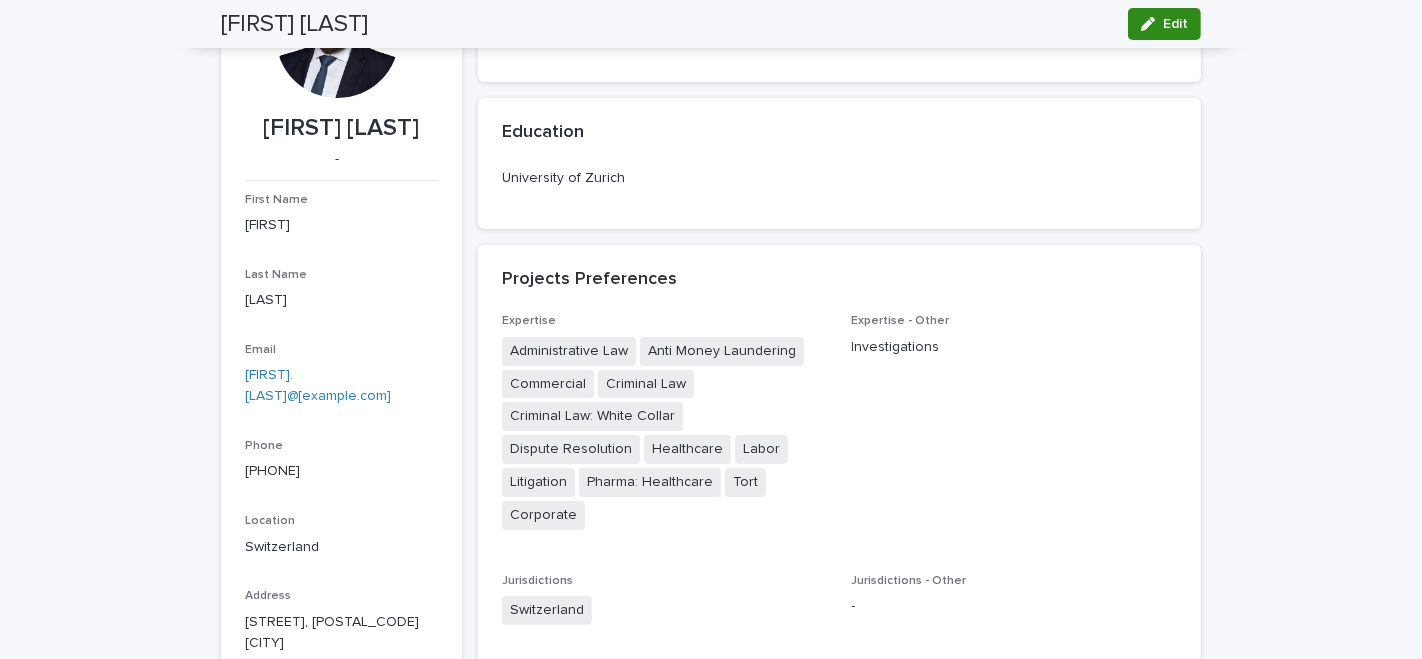 click on "Edit" at bounding box center [1175, 24] 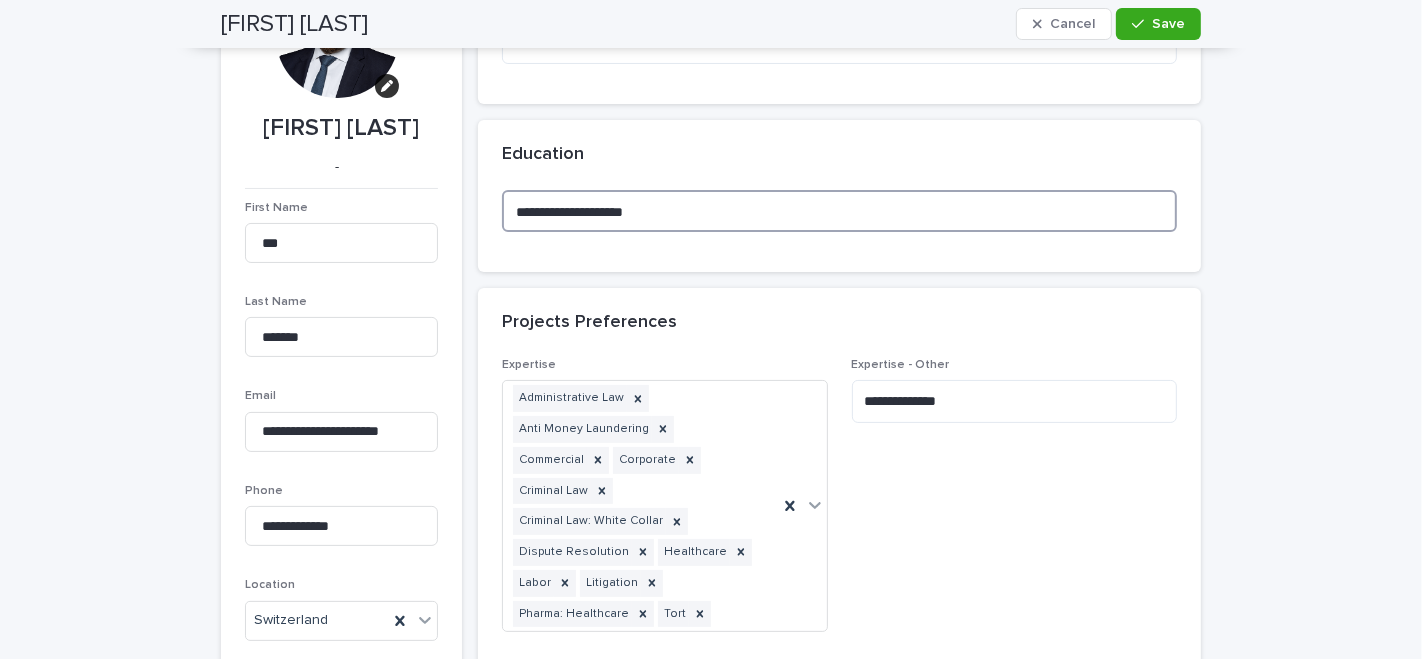 click on "**********" at bounding box center [839, 211] 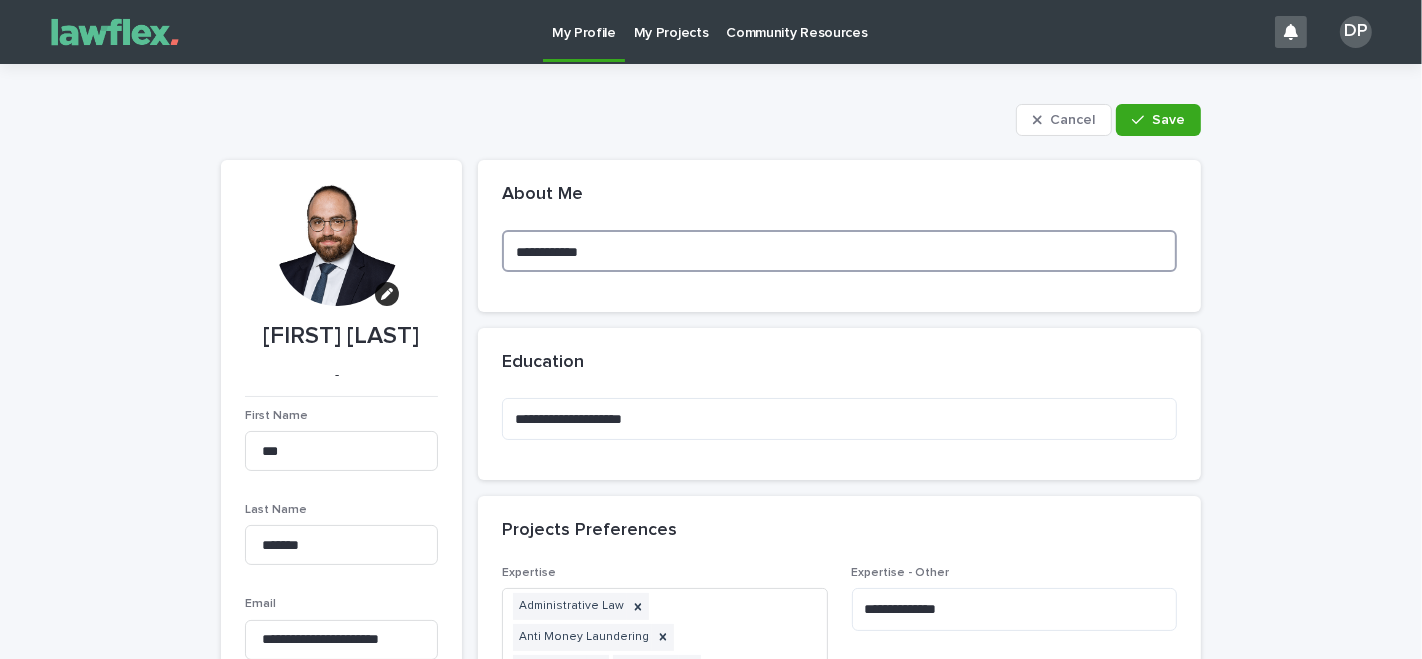 click on "**********" at bounding box center [839, 251] 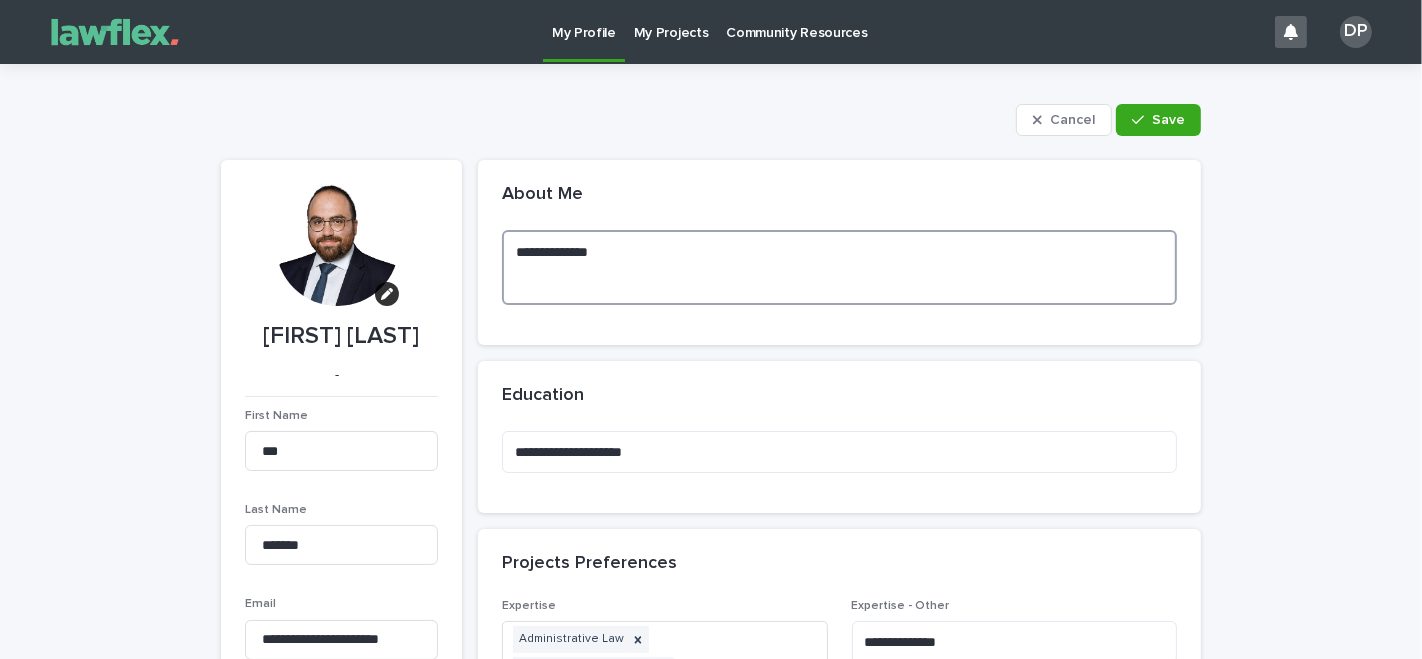 paste on "**********" 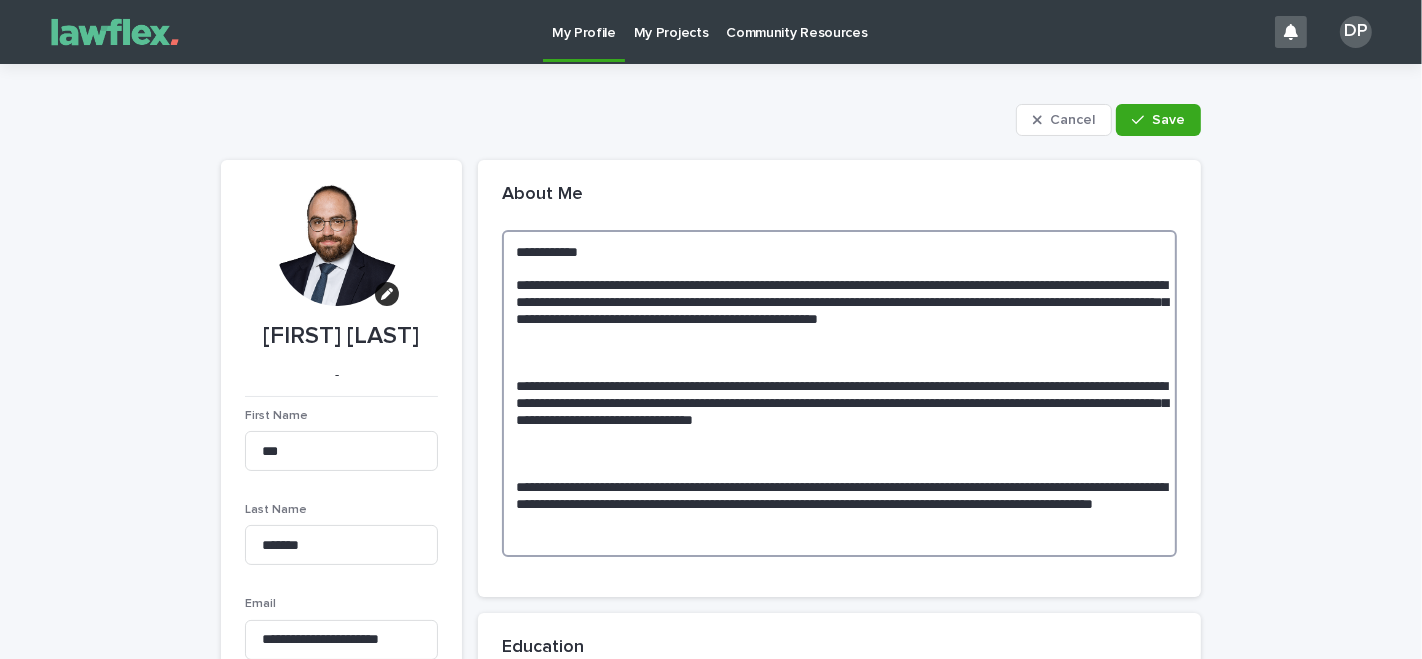 click on "**********" at bounding box center (839, 393) 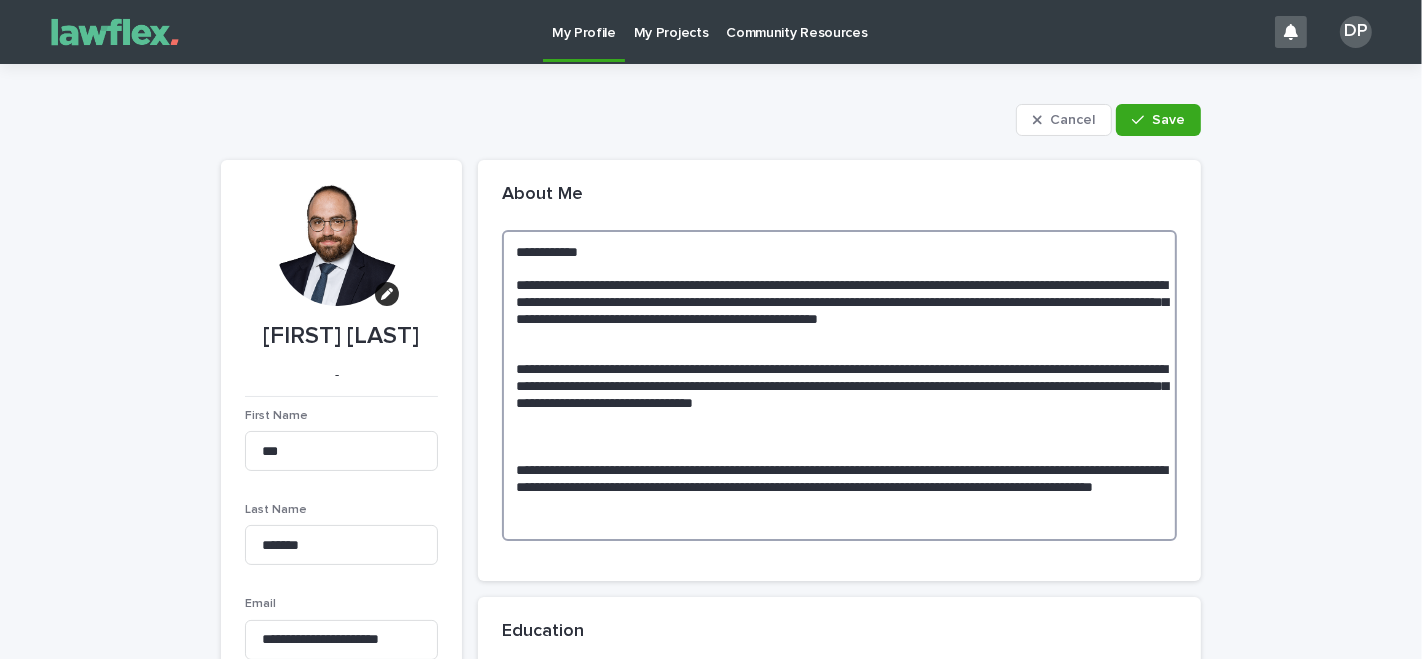 click on "**********" at bounding box center [839, 385] 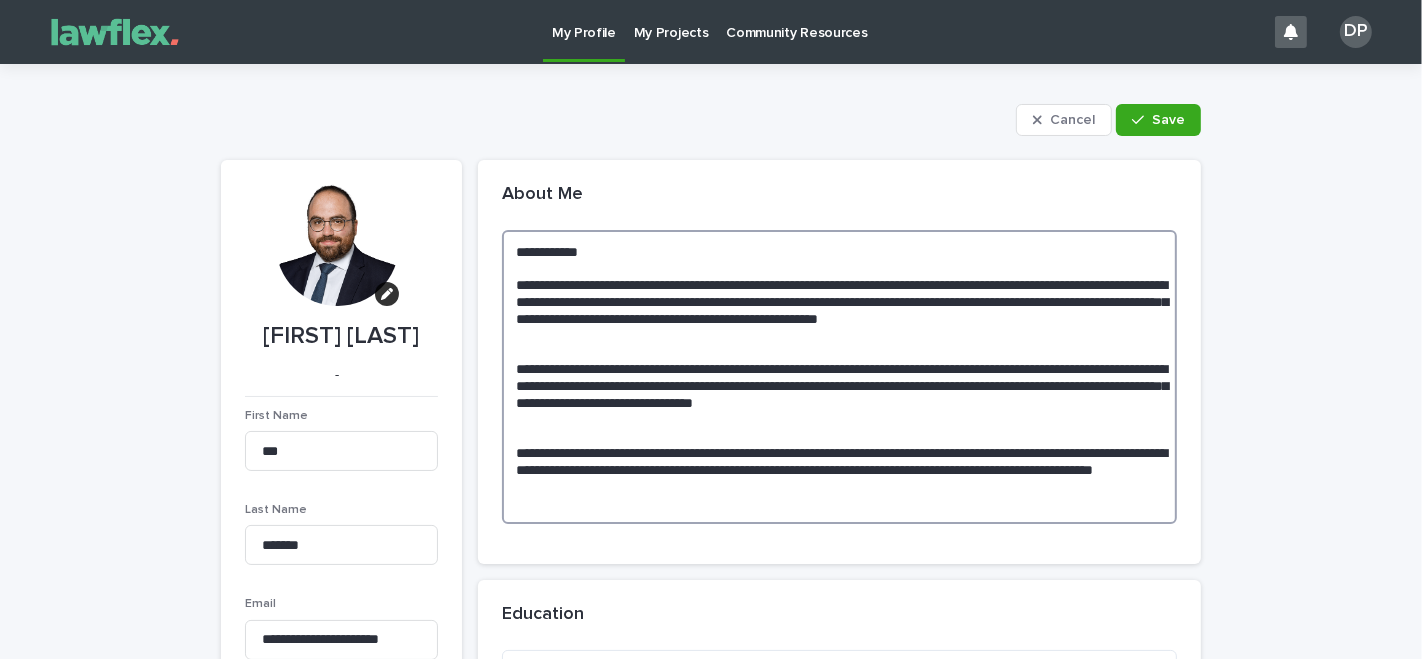 click on "**********" at bounding box center (839, 377) 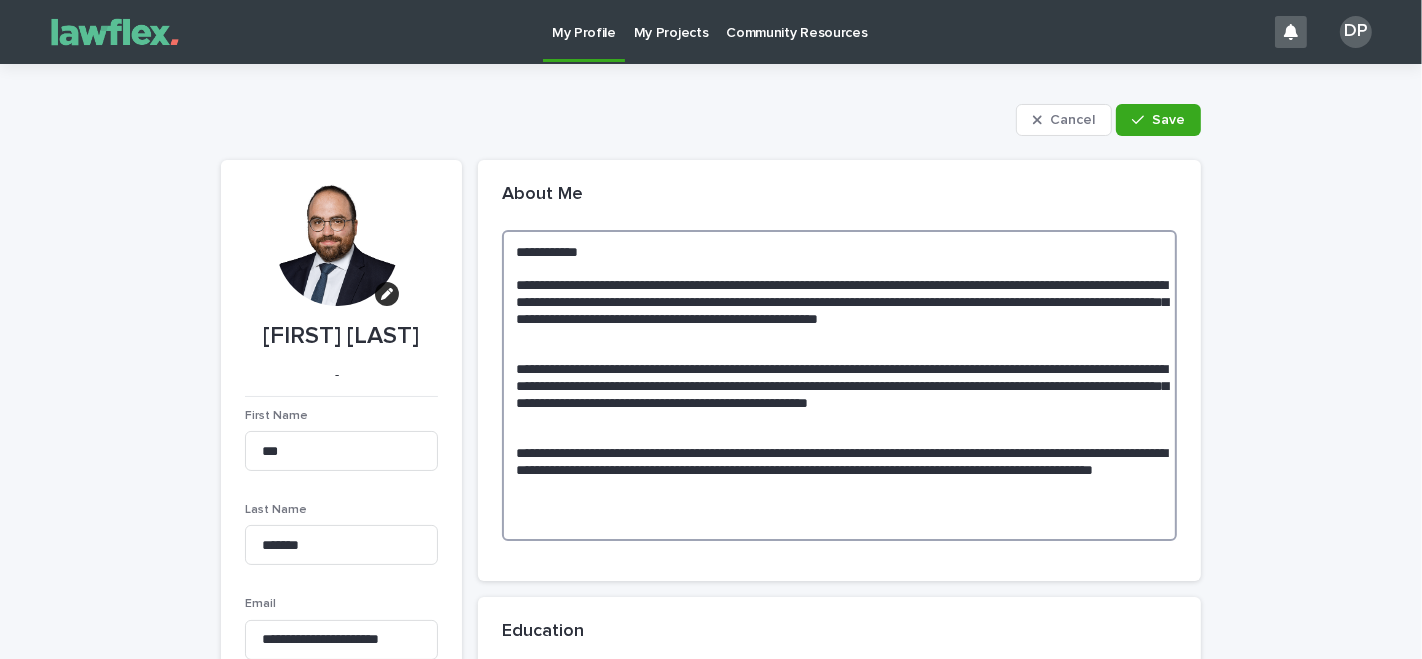 click on "**********" at bounding box center (839, 385) 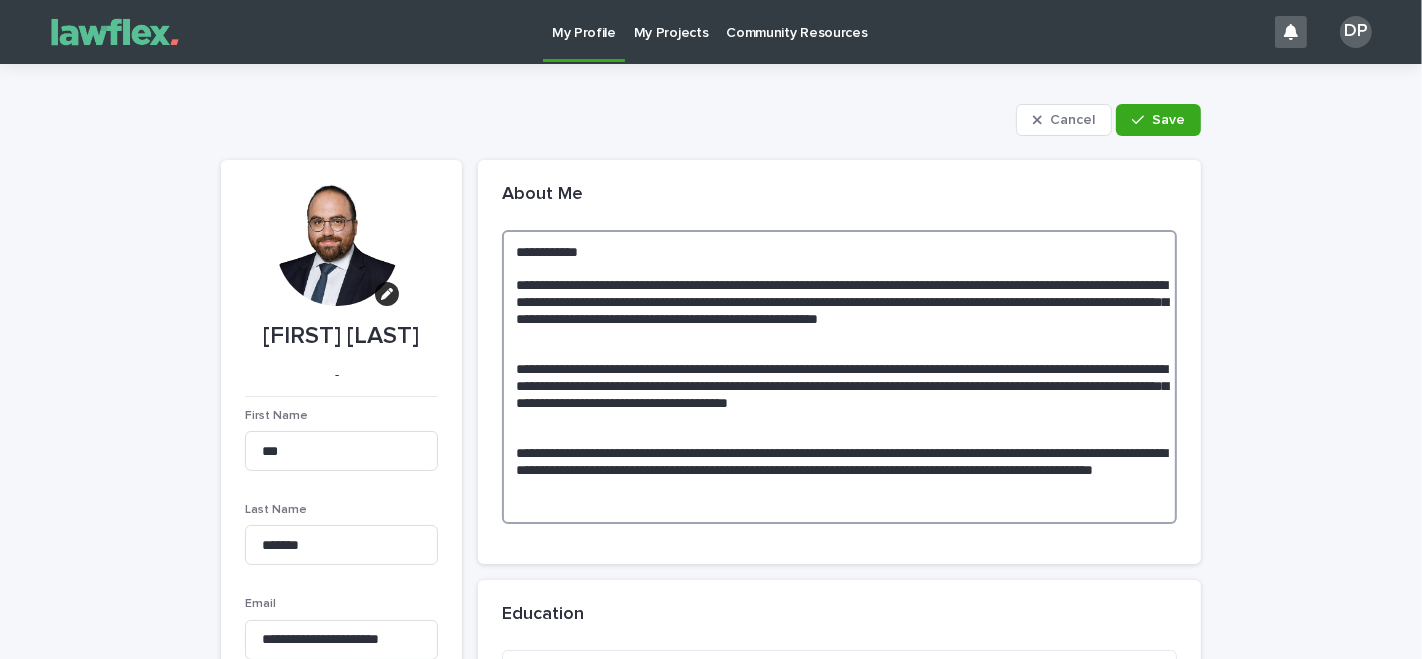 click on "**********" at bounding box center (839, 377) 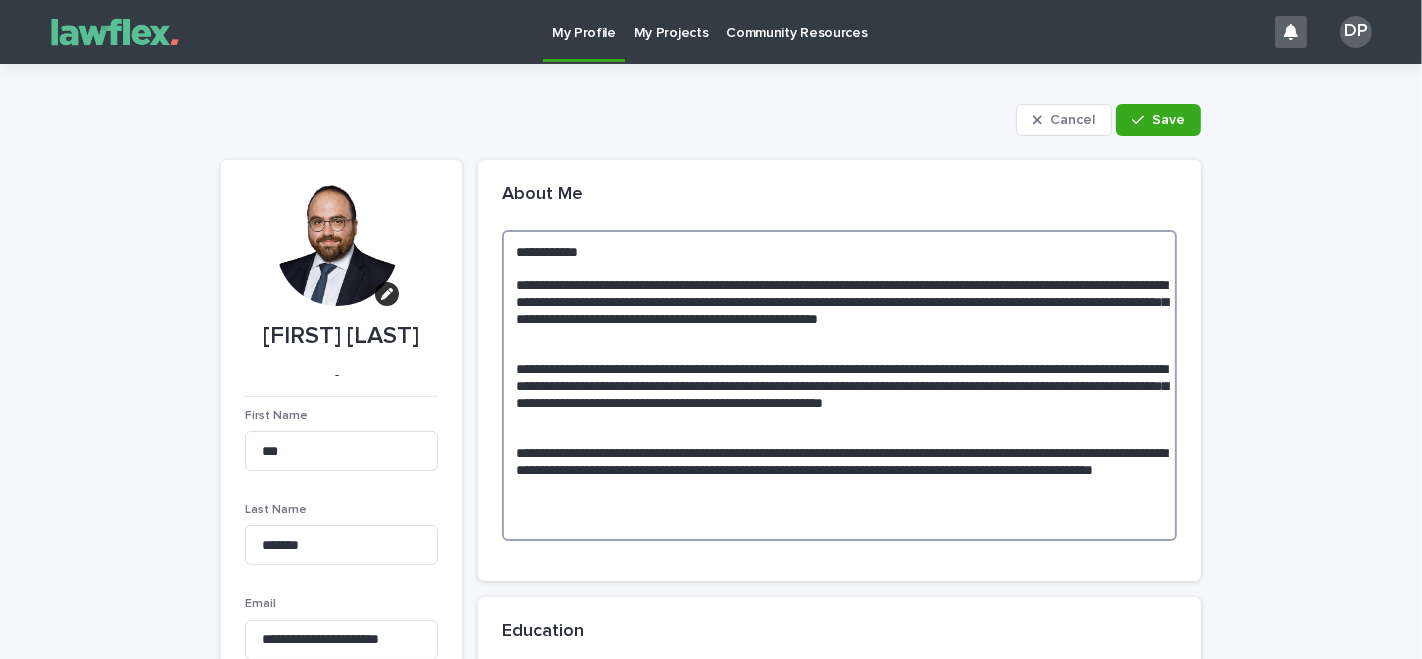 click on "**********" at bounding box center (839, 385) 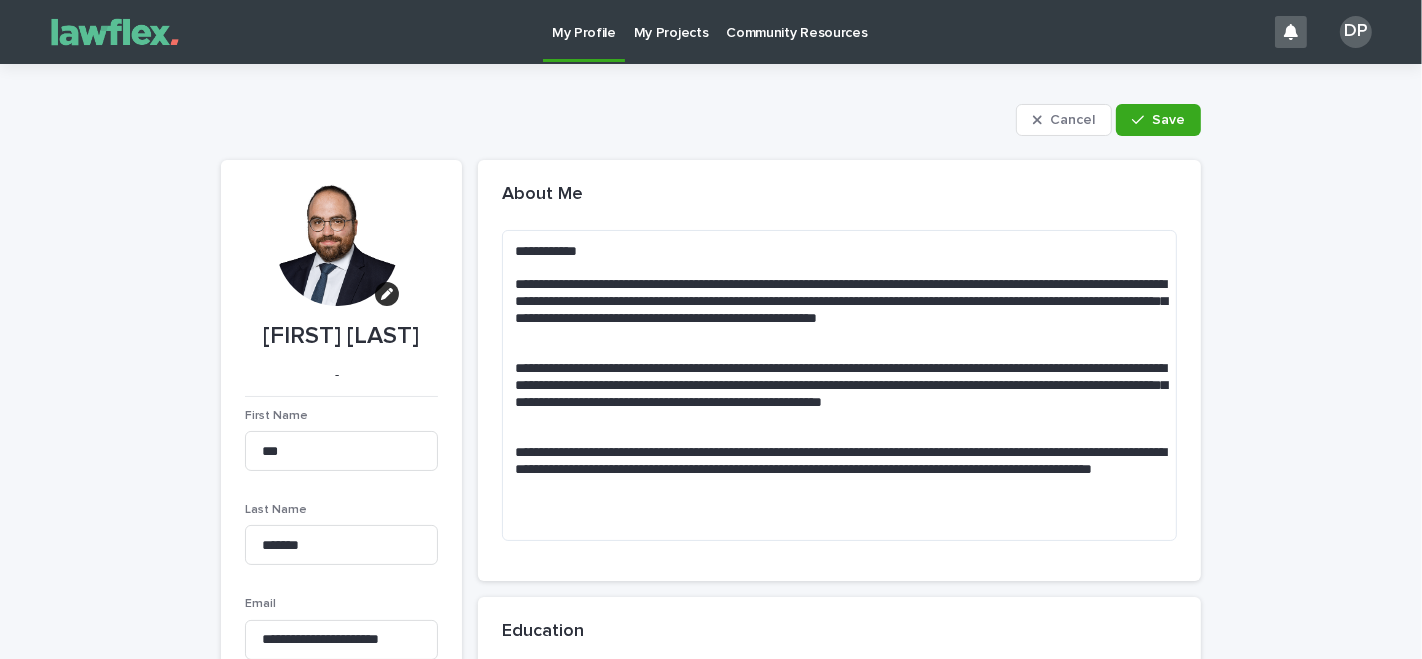 click on "Save" at bounding box center [1168, 120] 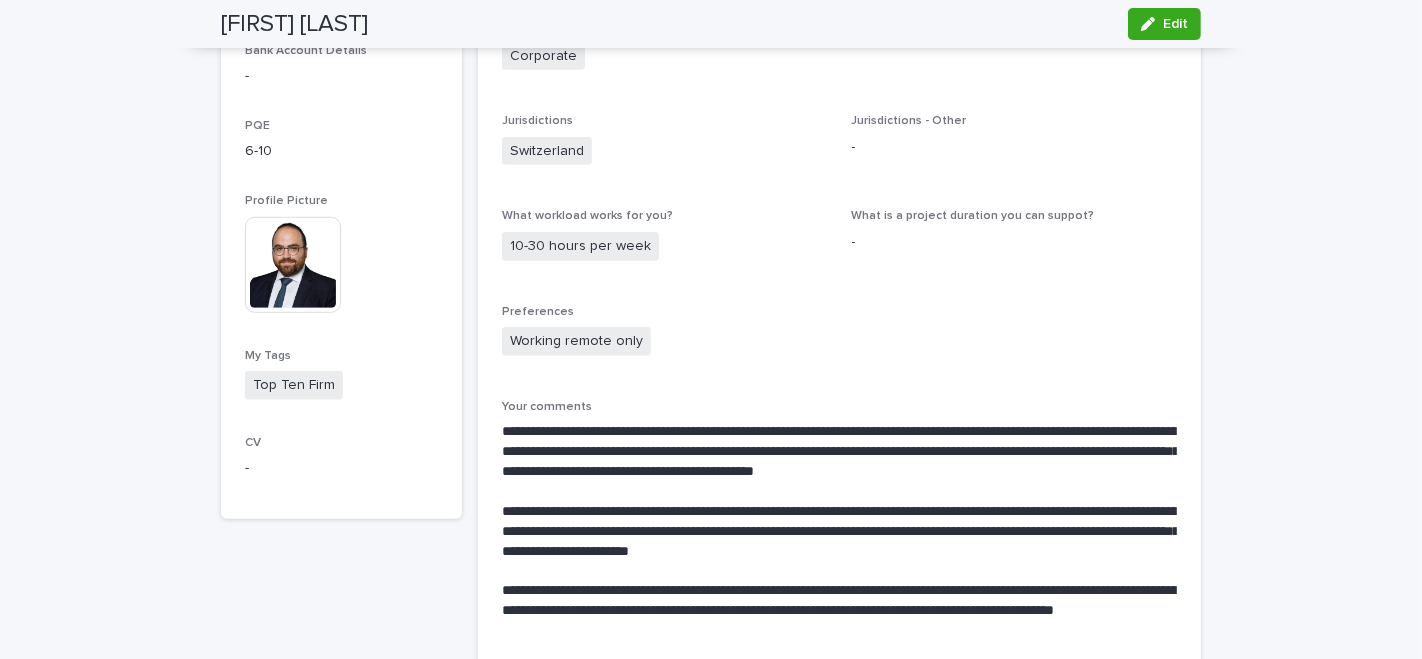 scroll, scrollTop: 1222, scrollLeft: 0, axis: vertical 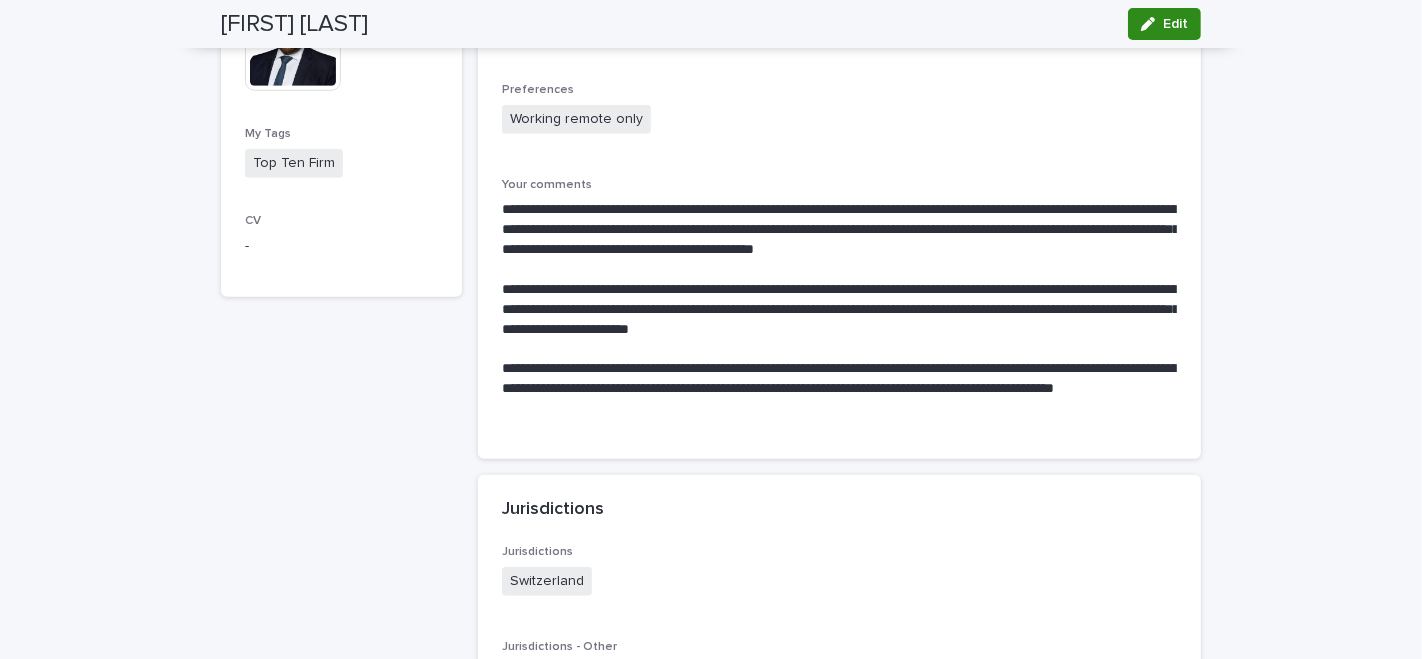 click 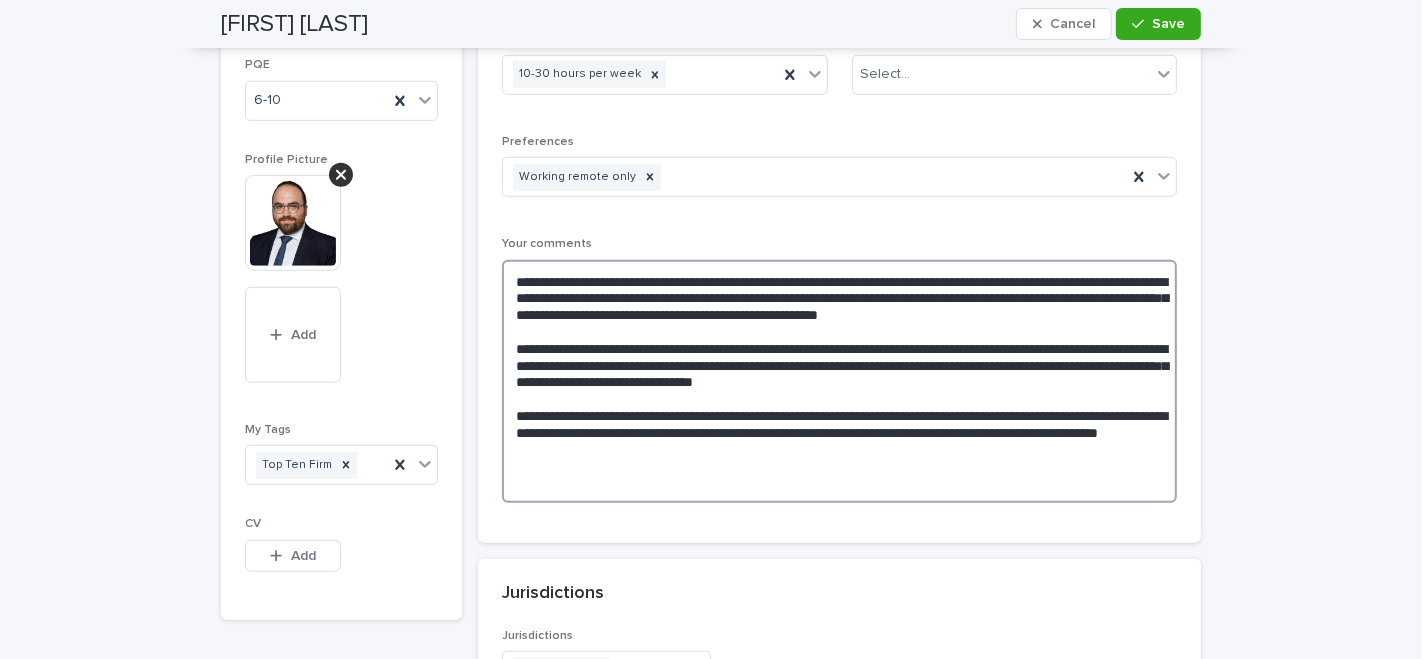 drag, startPoint x: 711, startPoint y: 427, endPoint x: 449, endPoint y: 210, distance: 340.19553 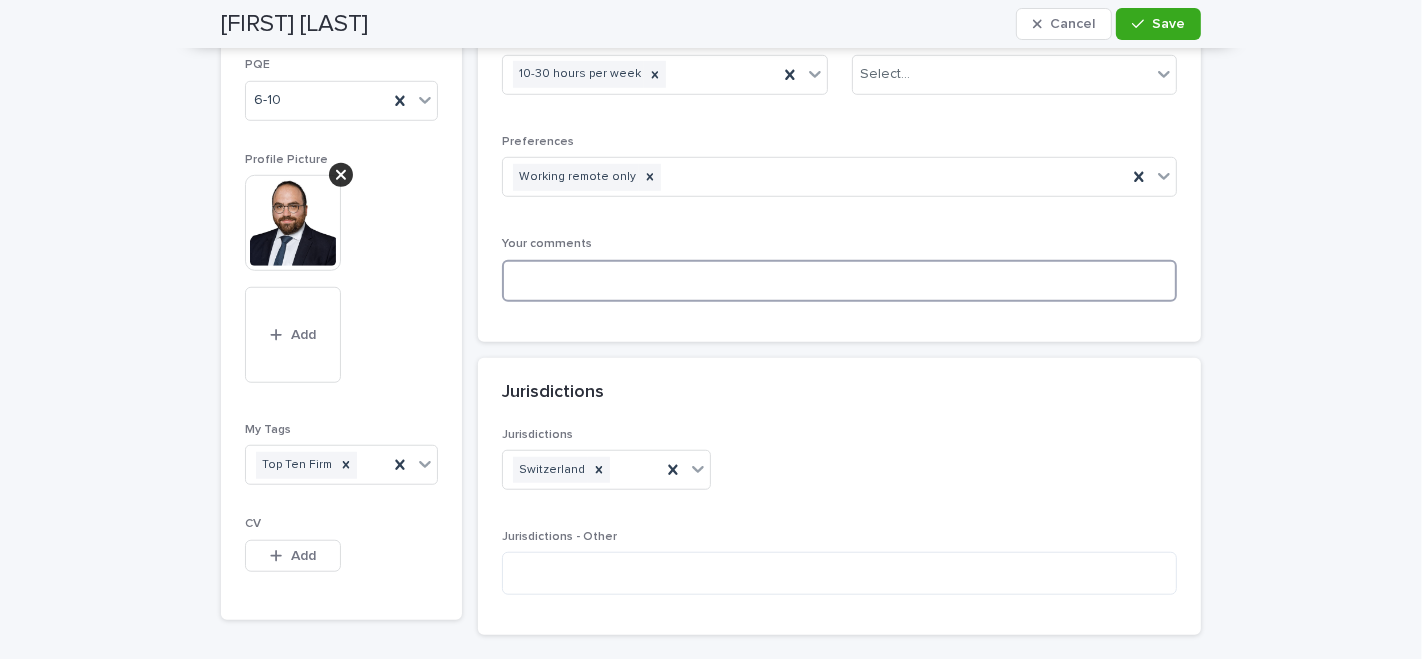type 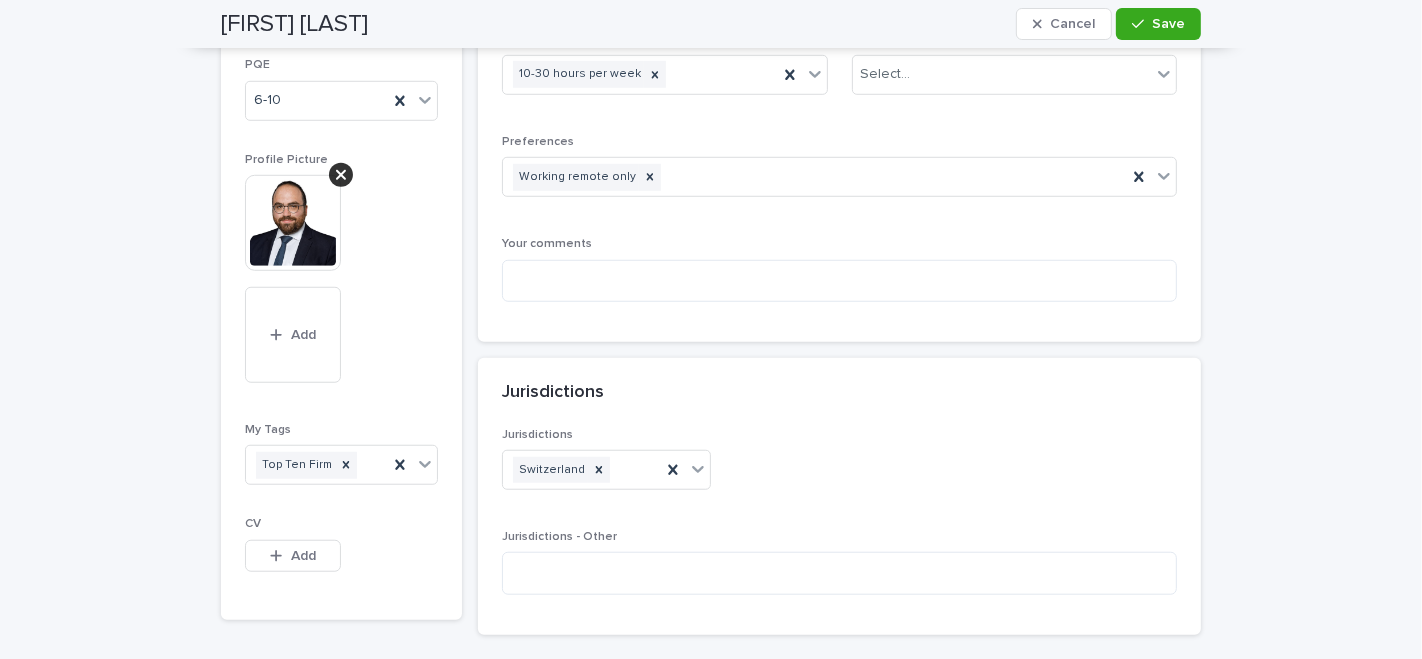 click on "Jurisdictions" at bounding box center [835, 393] 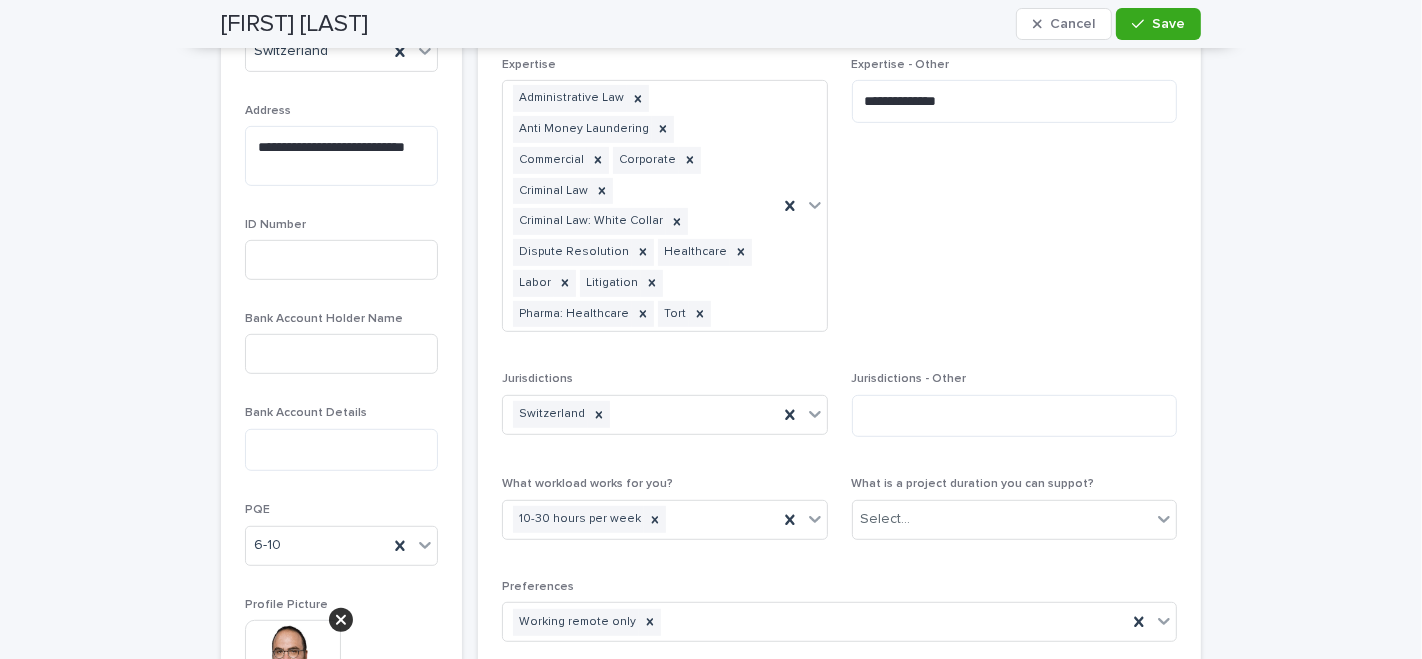scroll, scrollTop: 444, scrollLeft: 0, axis: vertical 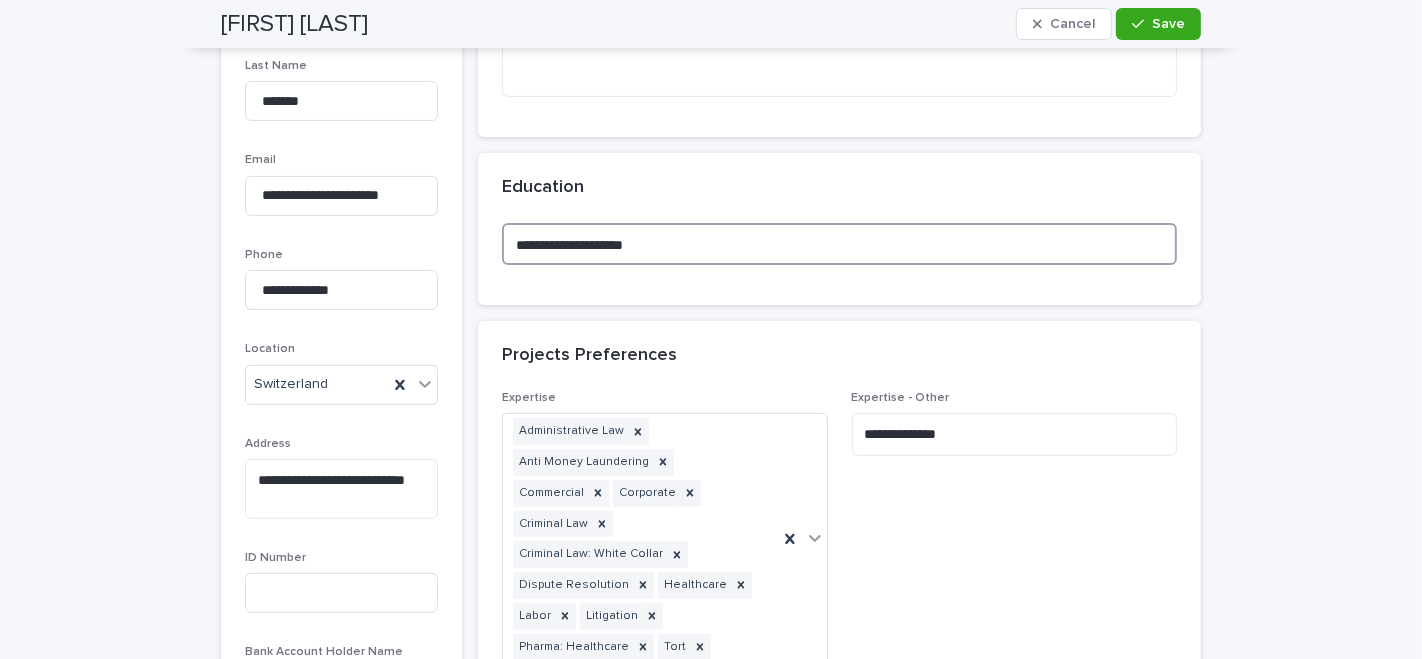 click on "**********" at bounding box center [839, 244] 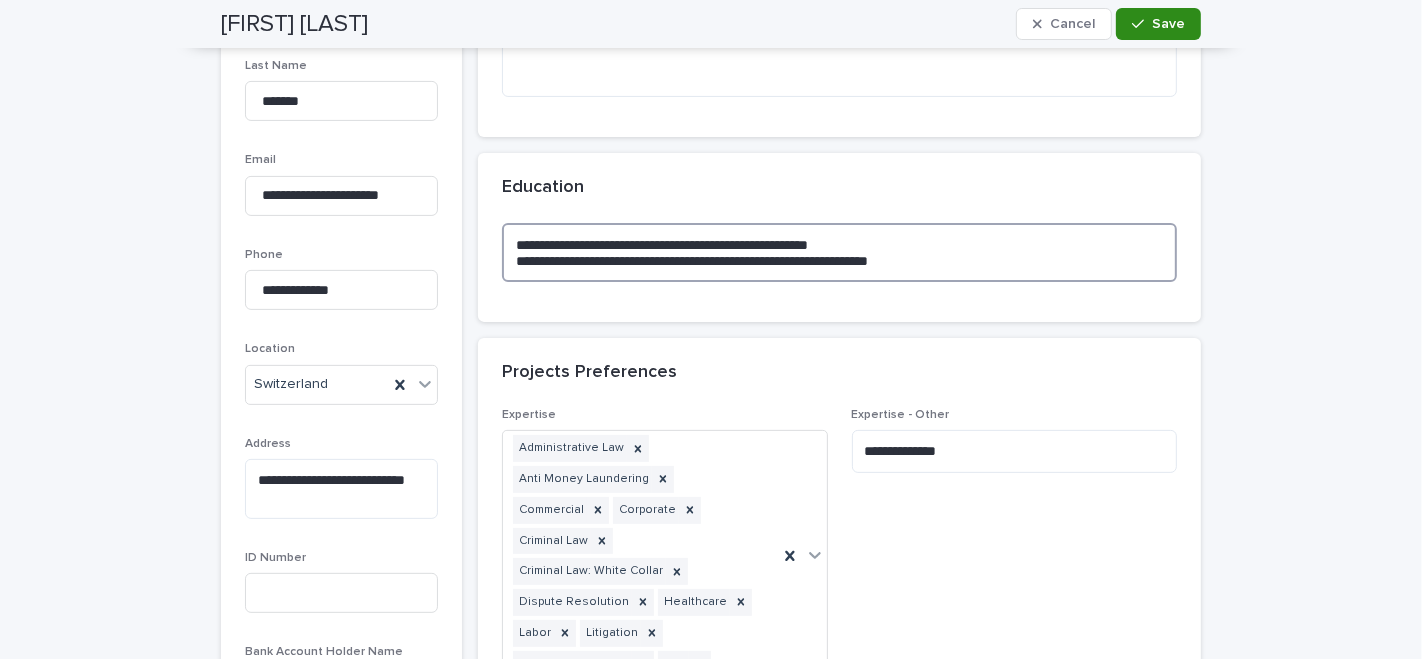 type on "**********" 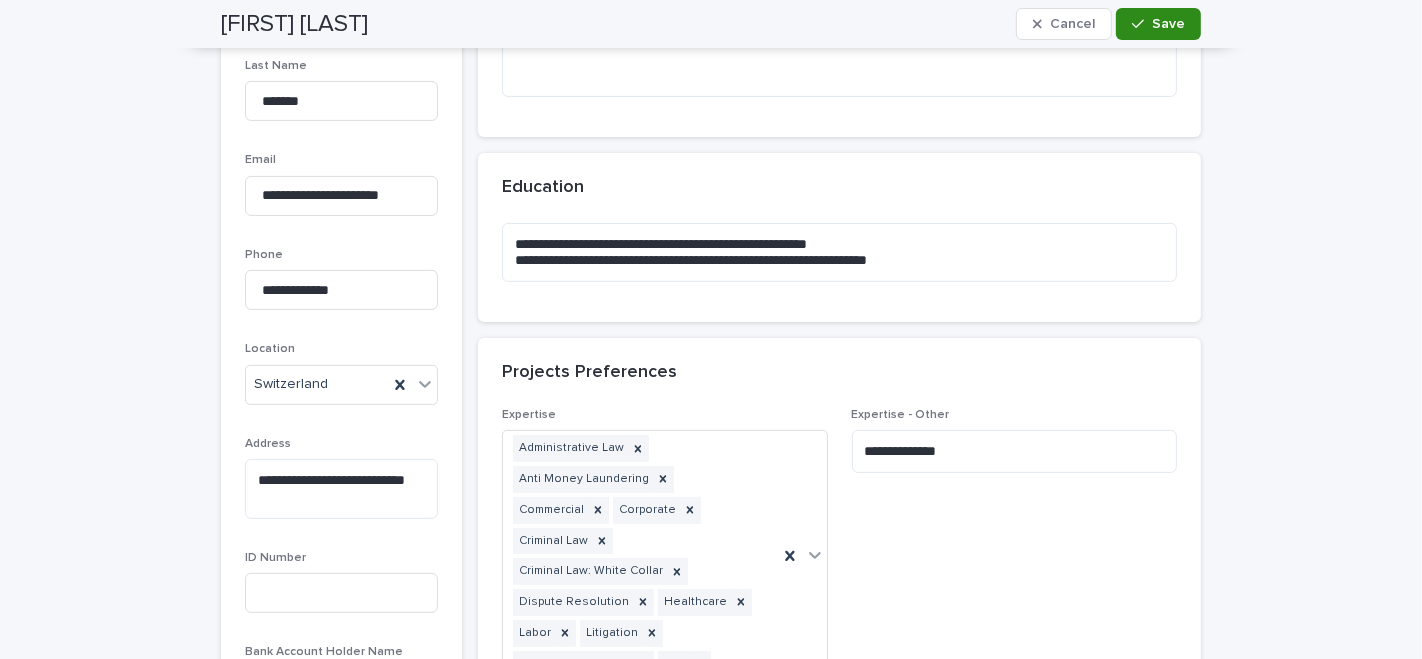 click on "Save" at bounding box center [1158, 24] 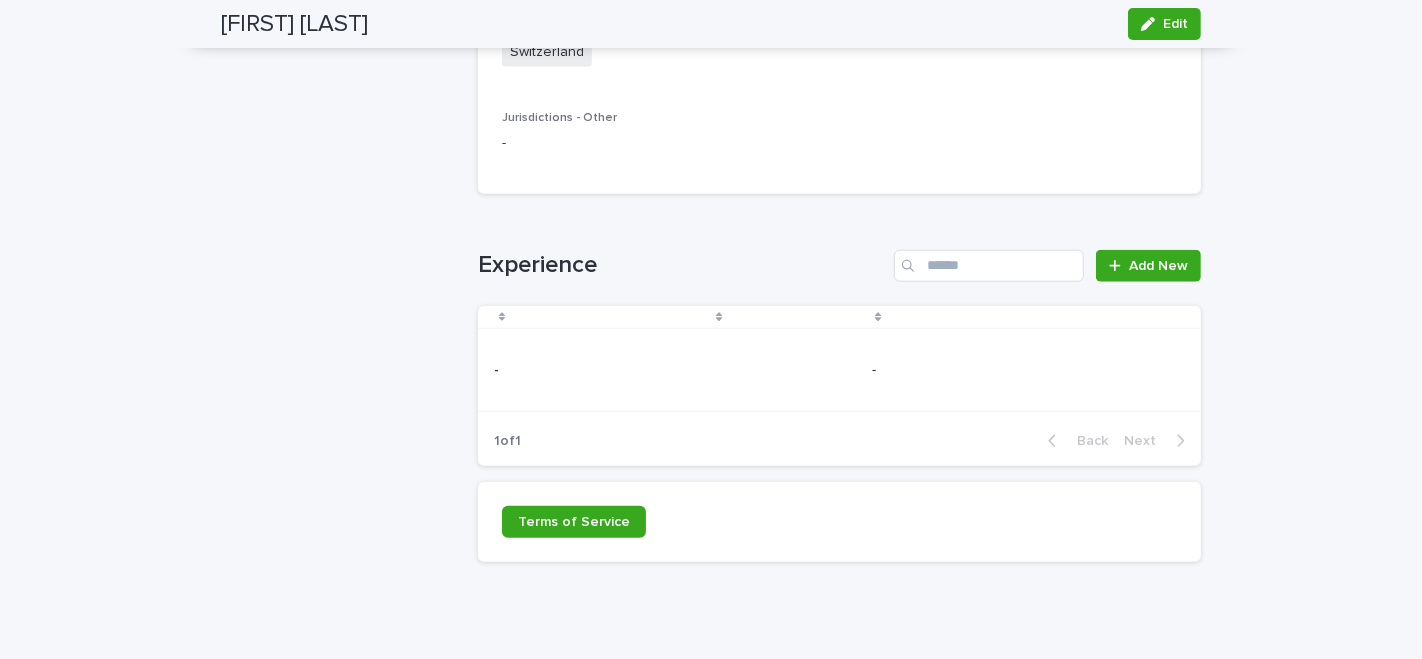 scroll, scrollTop: 1491, scrollLeft: 0, axis: vertical 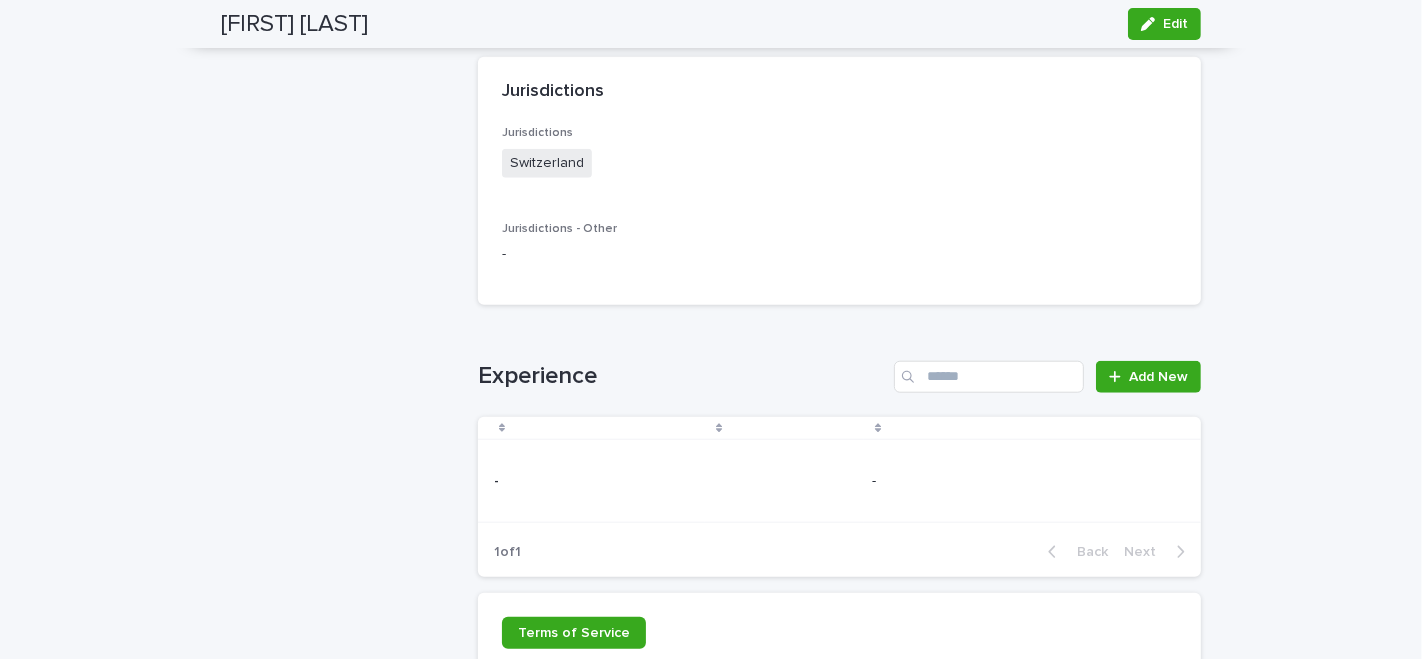 click on "-" at bounding box center (1020, 481) 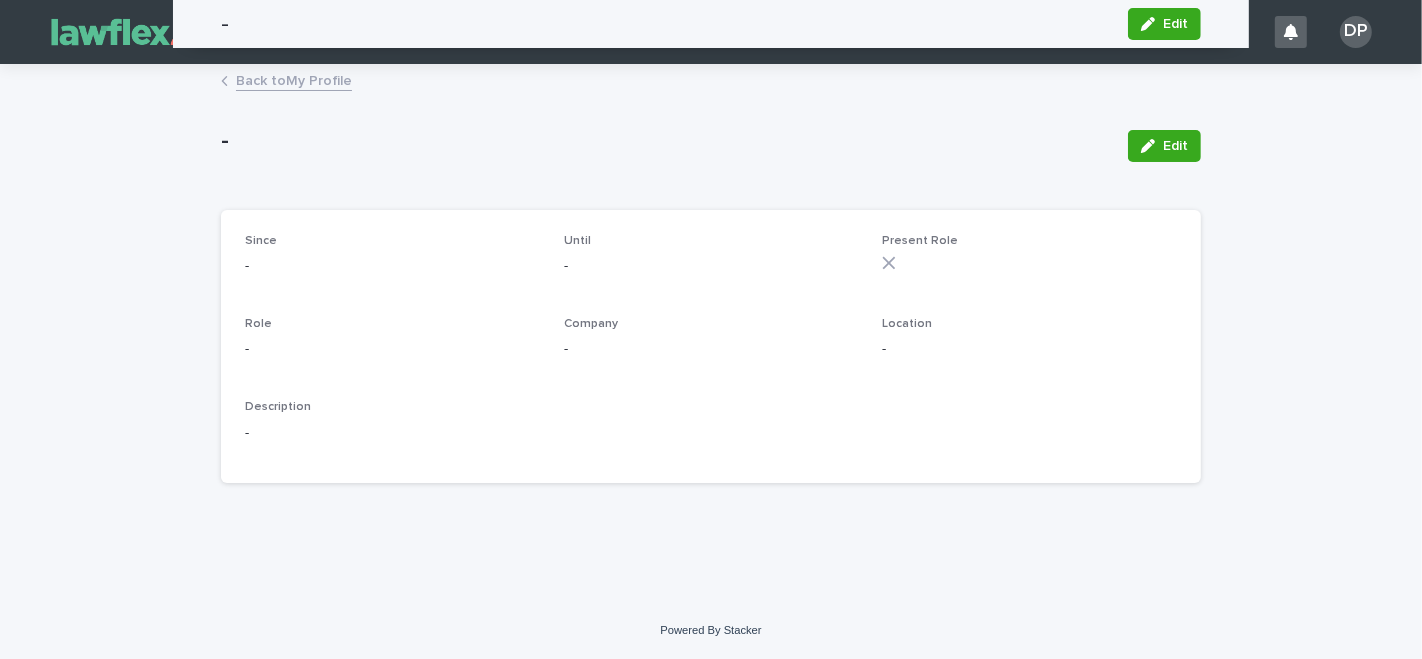 scroll, scrollTop: 0, scrollLeft: 0, axis: both 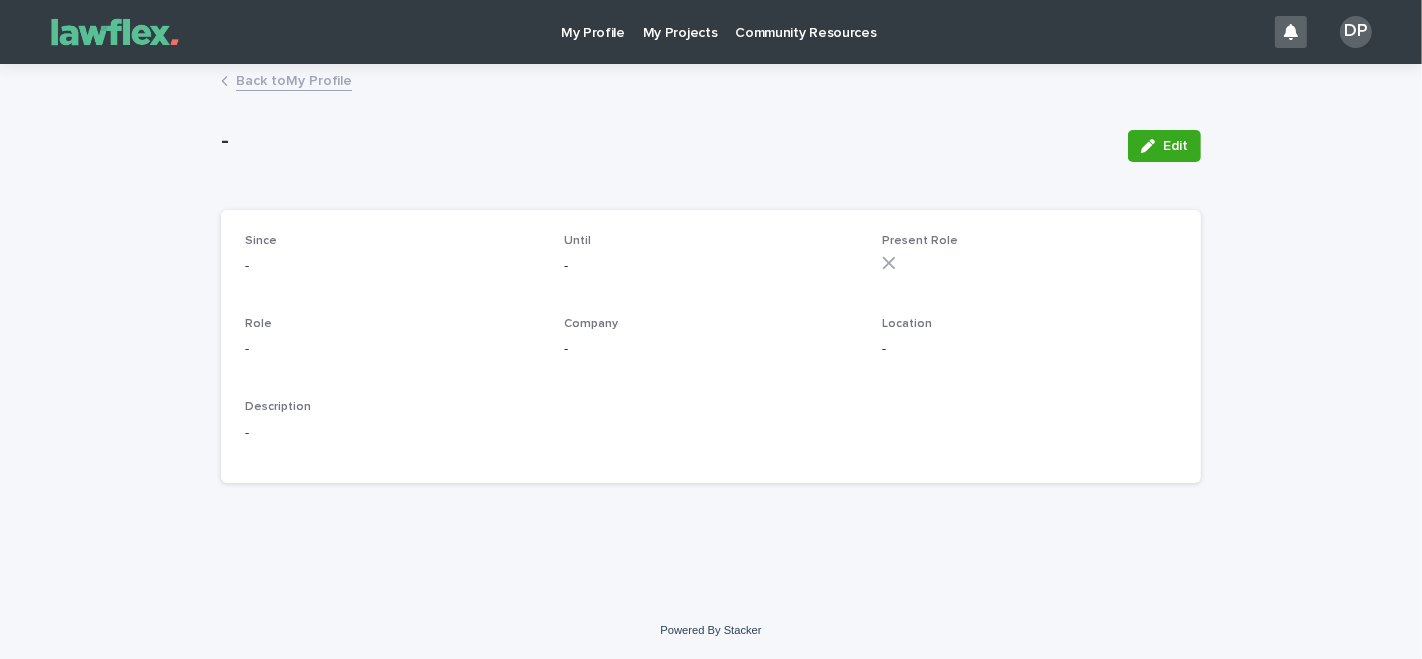 click on "-" at bounding box center (392, 266) 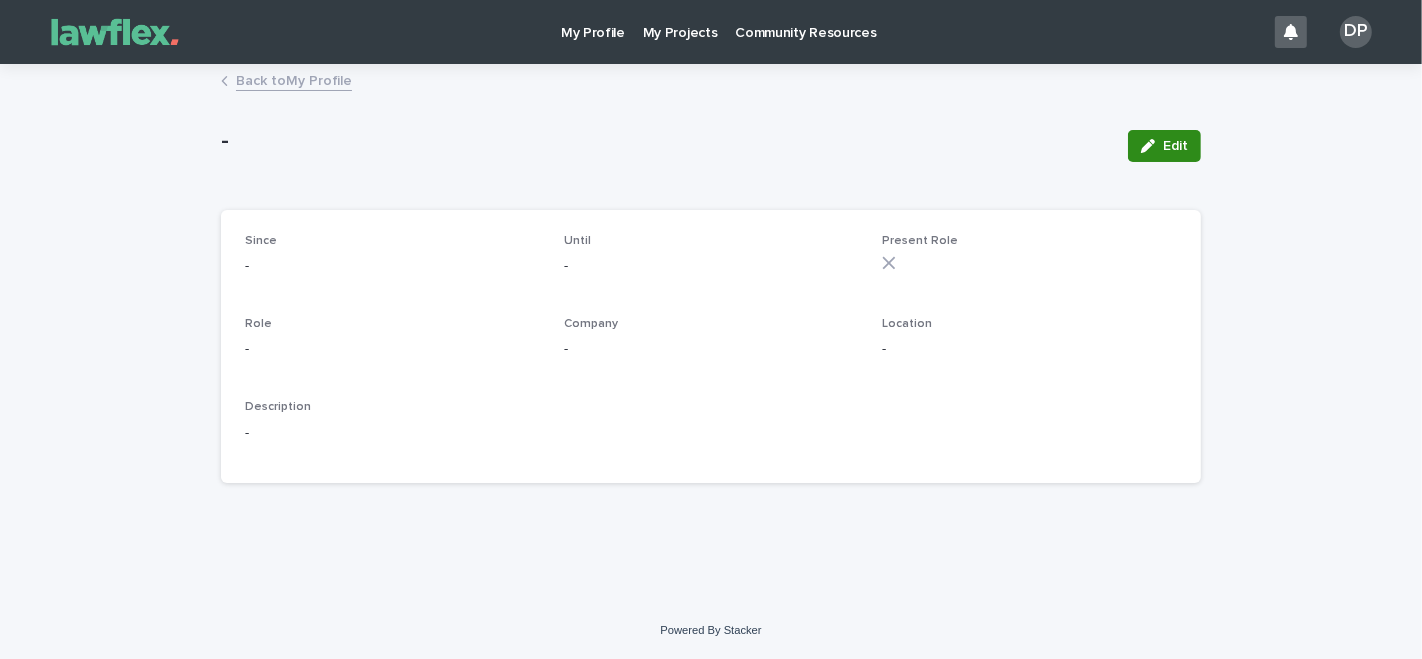 click on "Edit" at bounding box center (1175, 146) 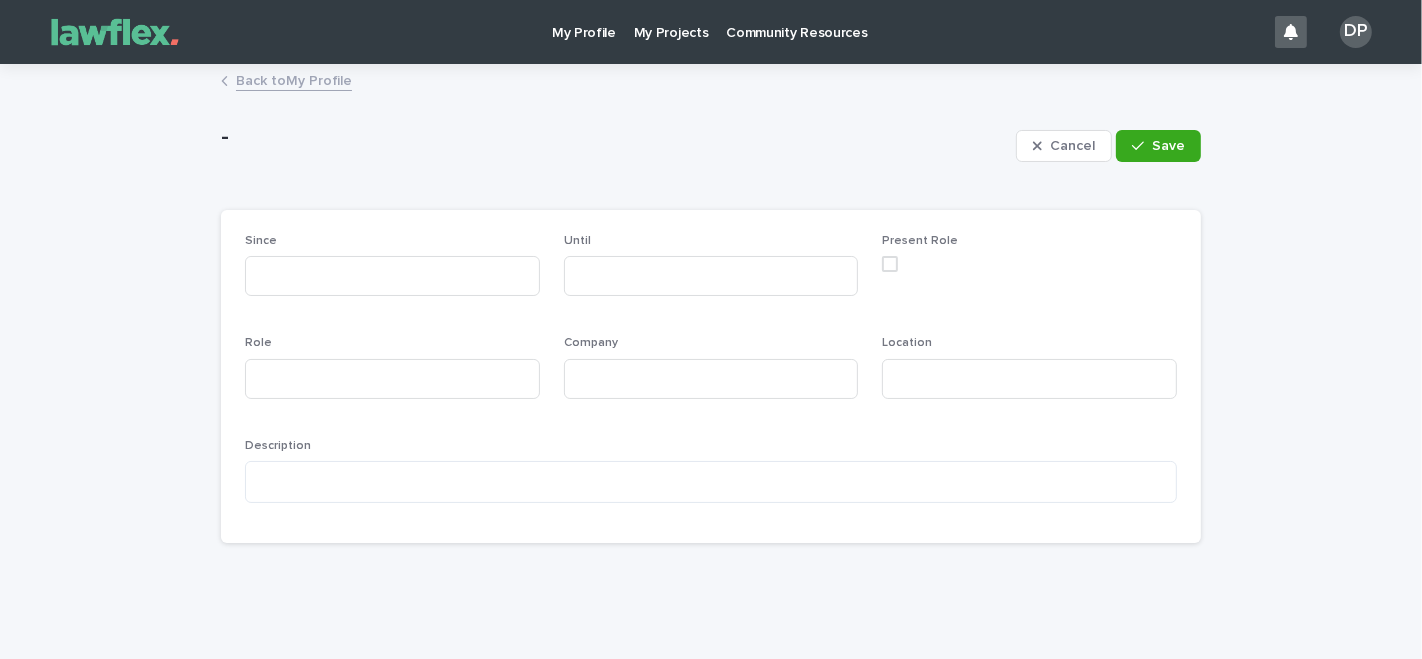 click on "Since" at bounding box center [392, 273] 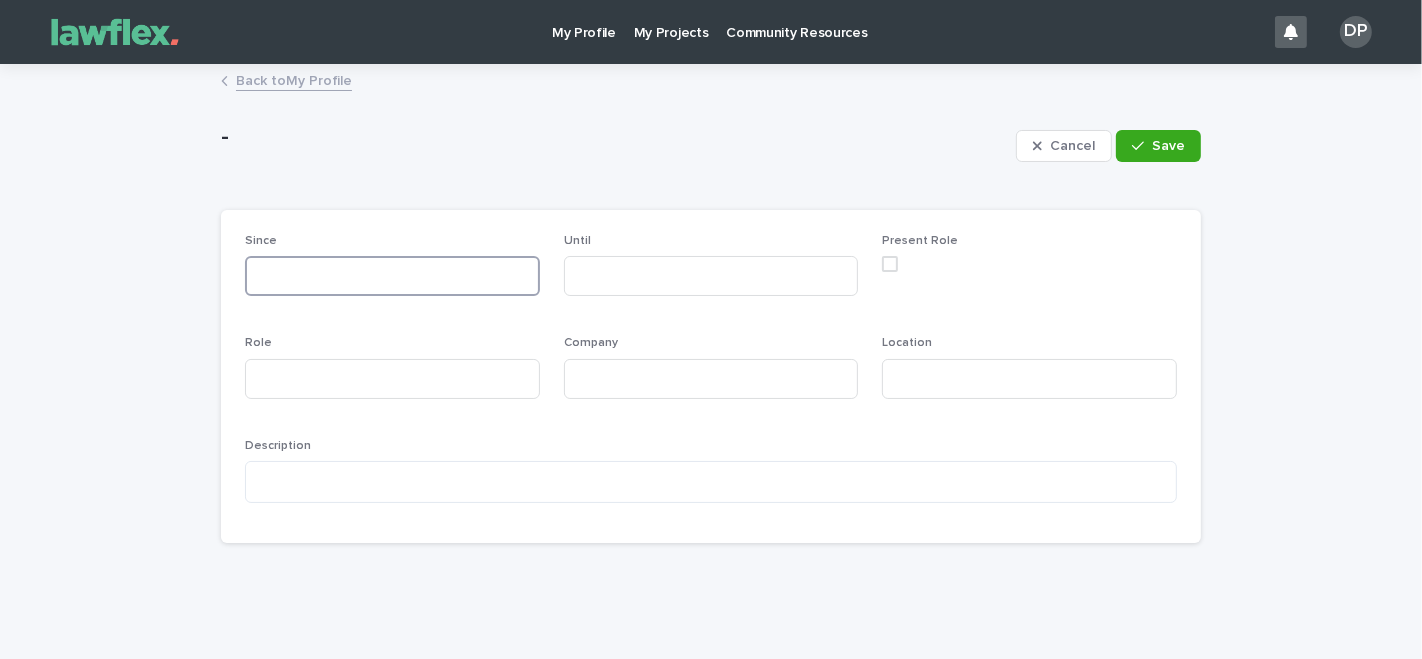 click at bounding box center [392, 276] 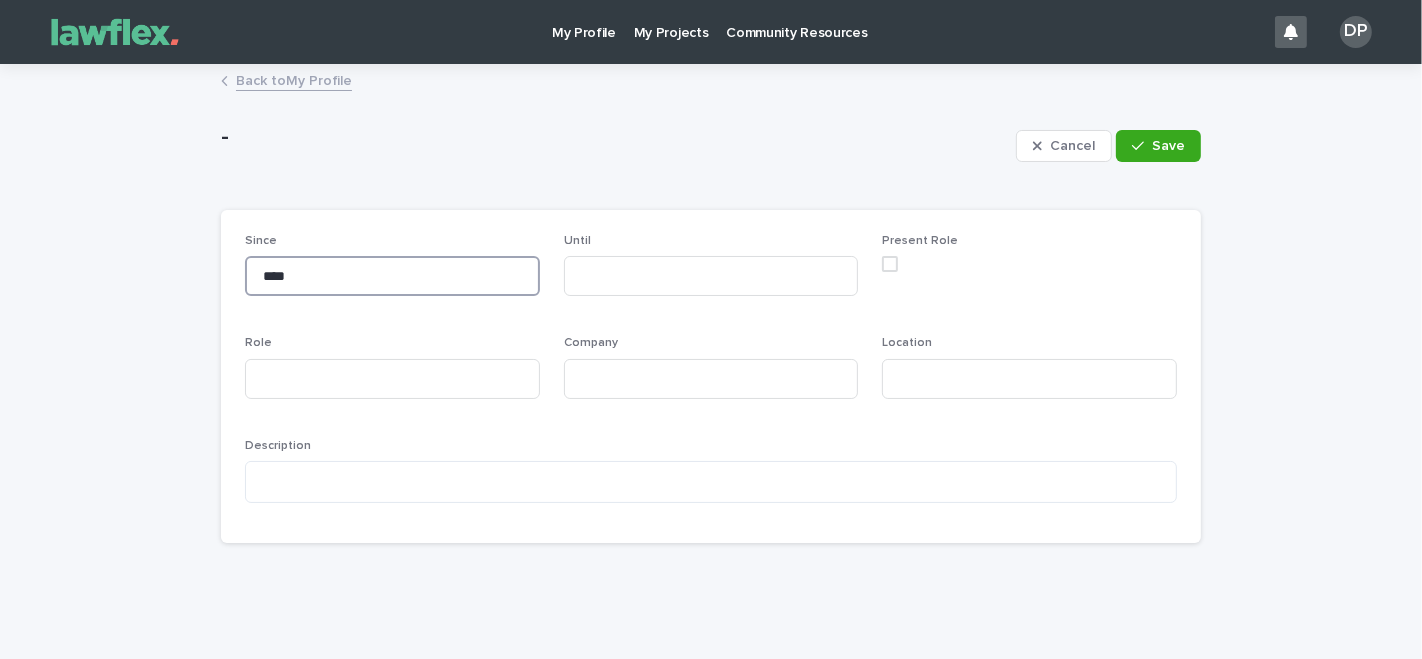 type on "****" 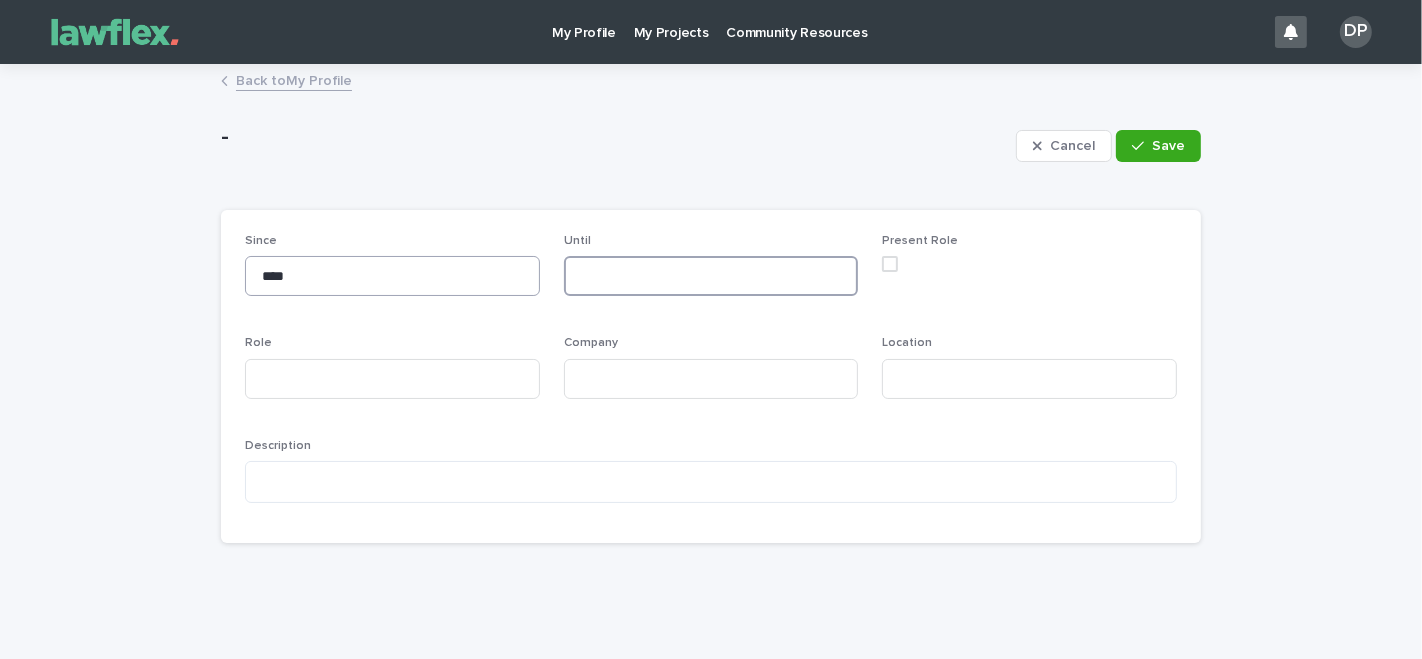 type on "*" 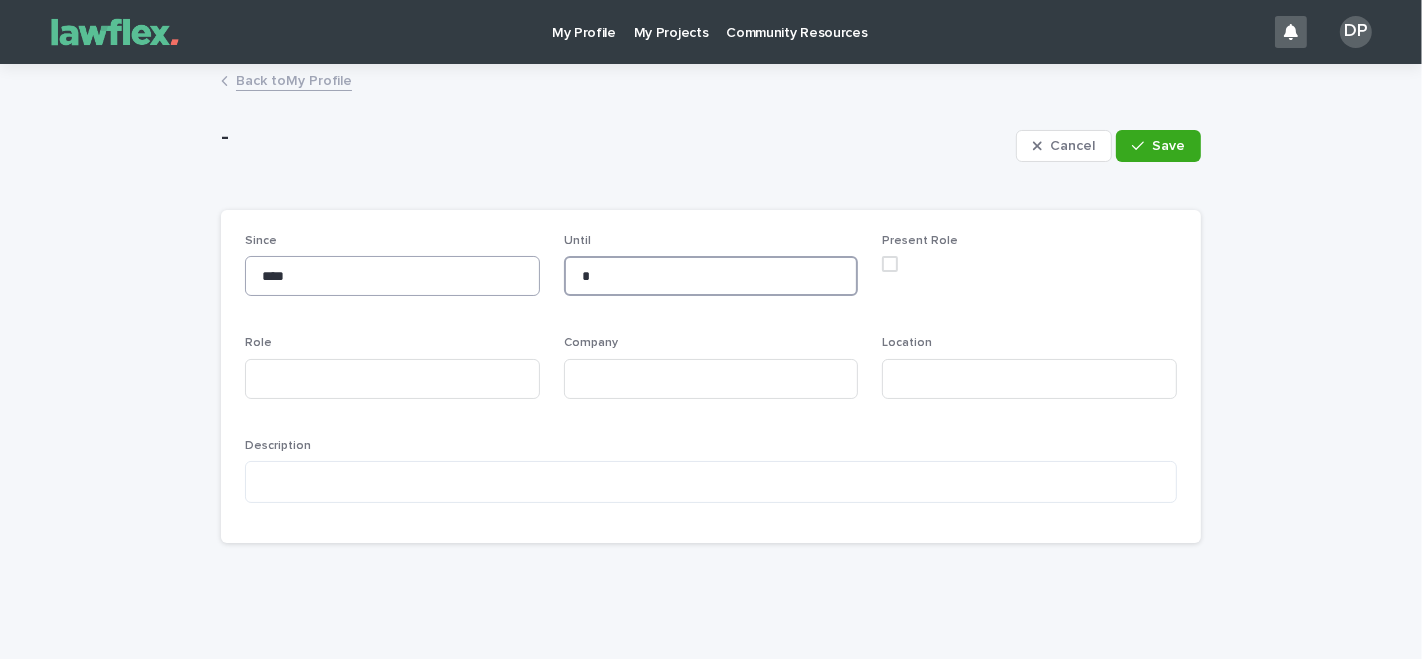 type 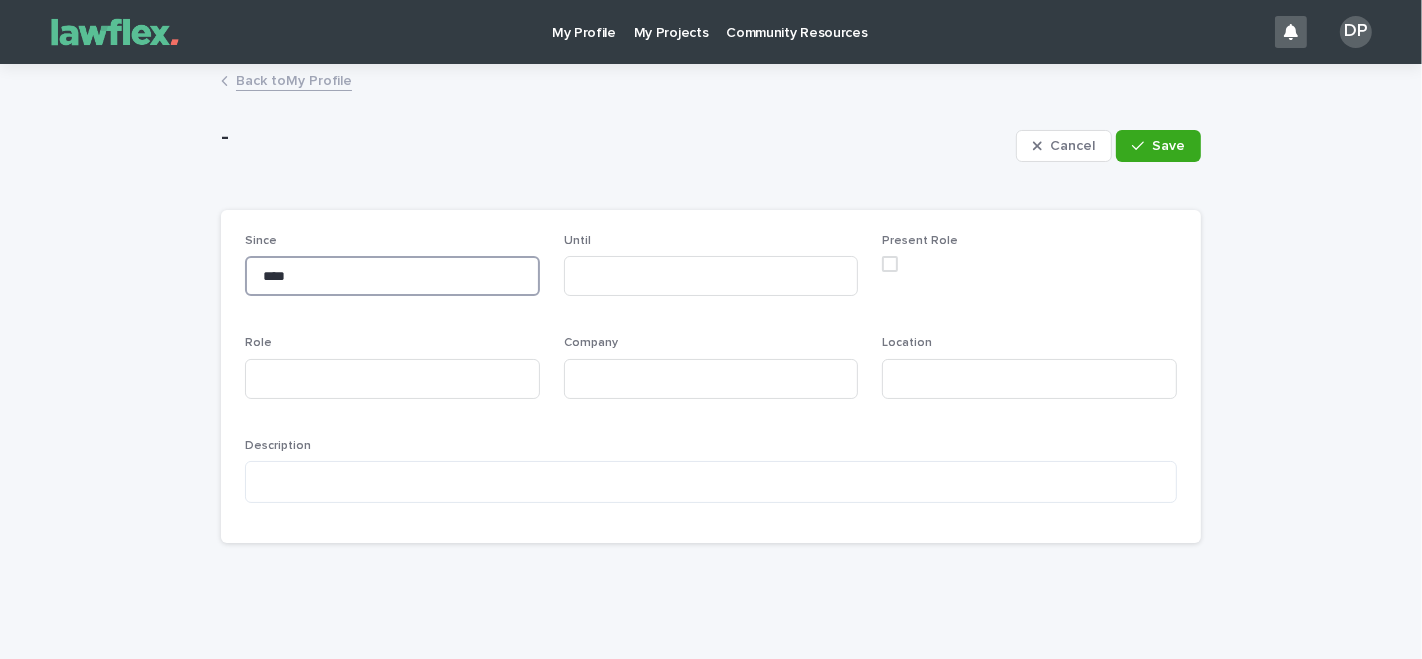 click on "****" at bounding box center [392, 276] 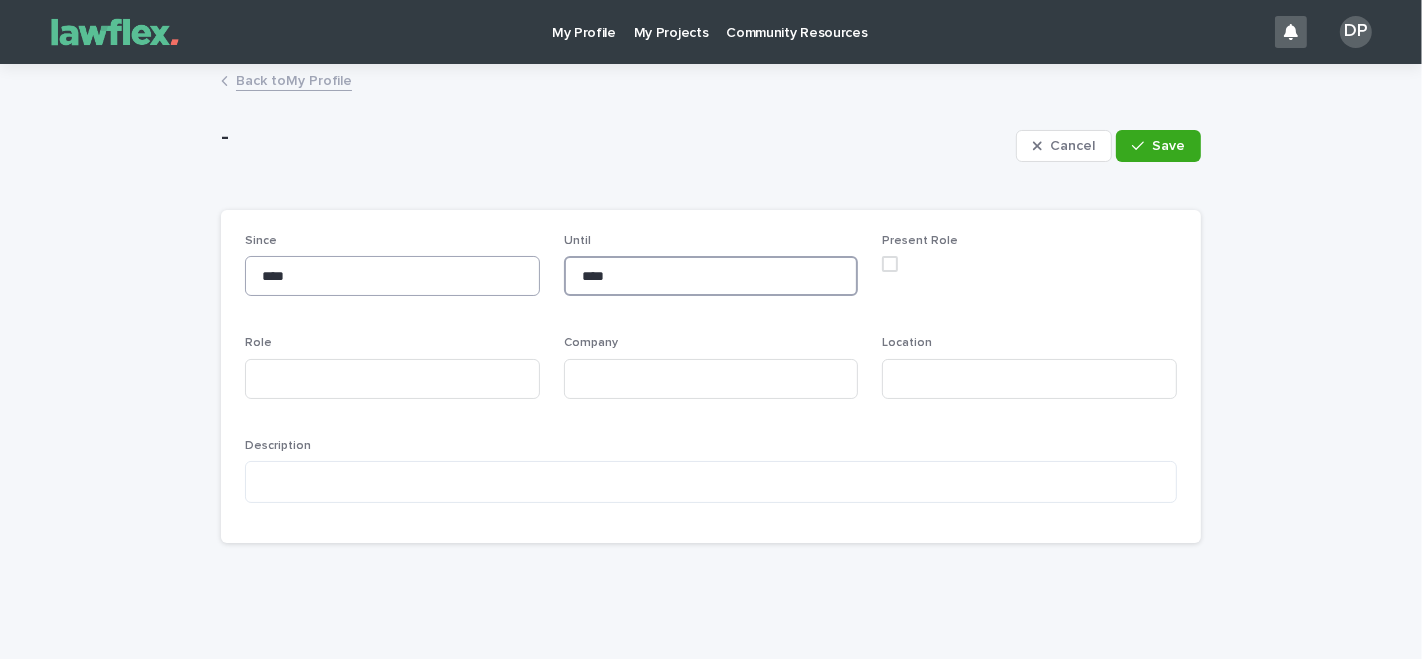 type on "****" 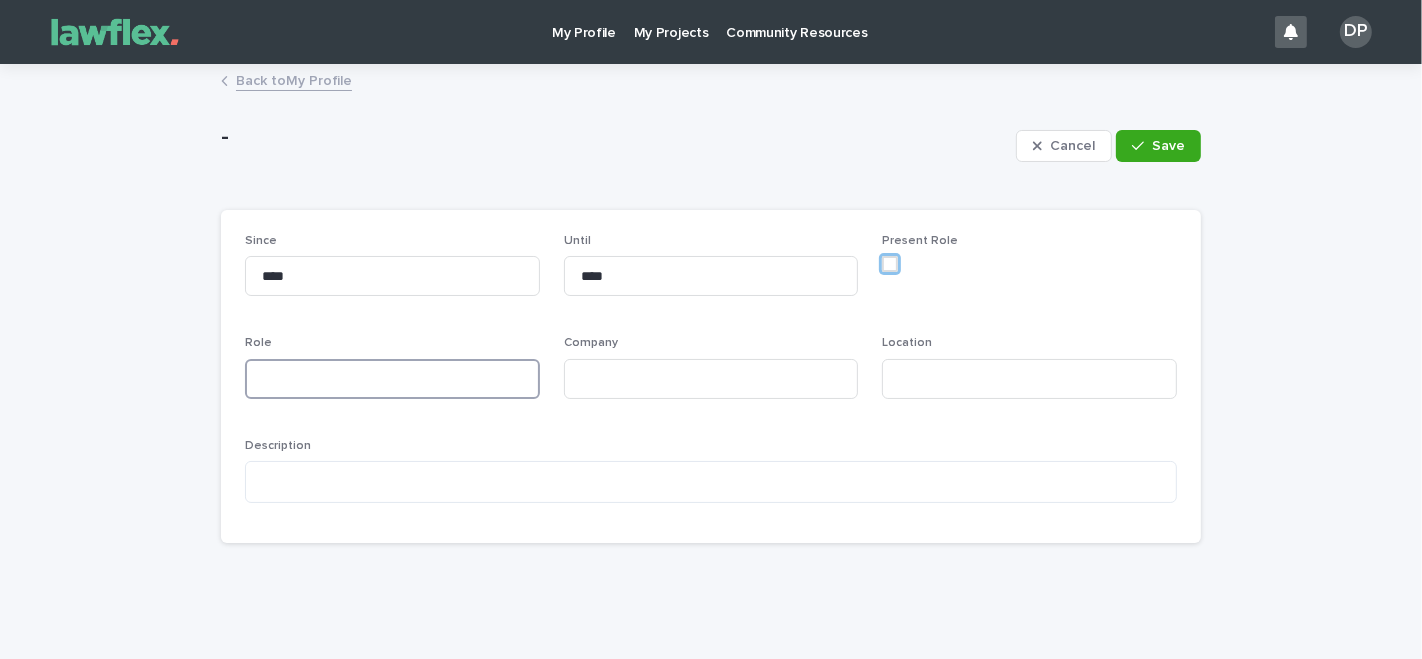 click at bounding box center [392, 379] 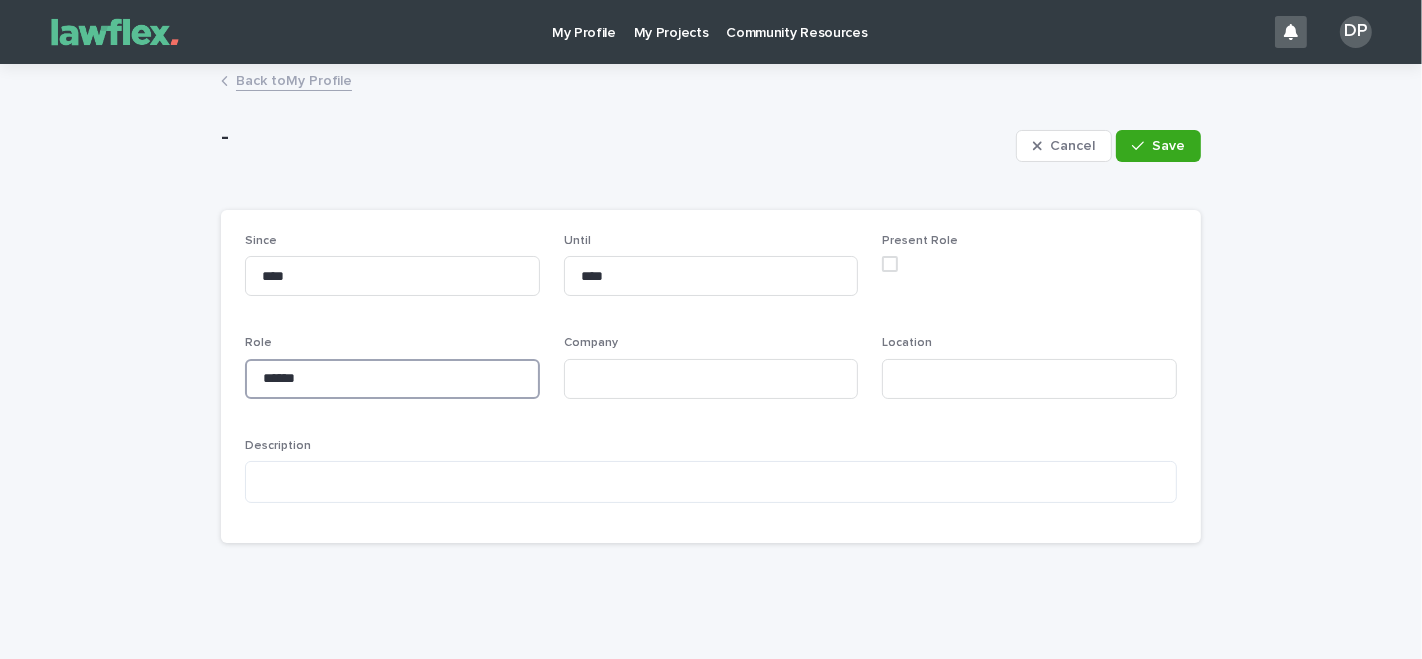 type on "******" 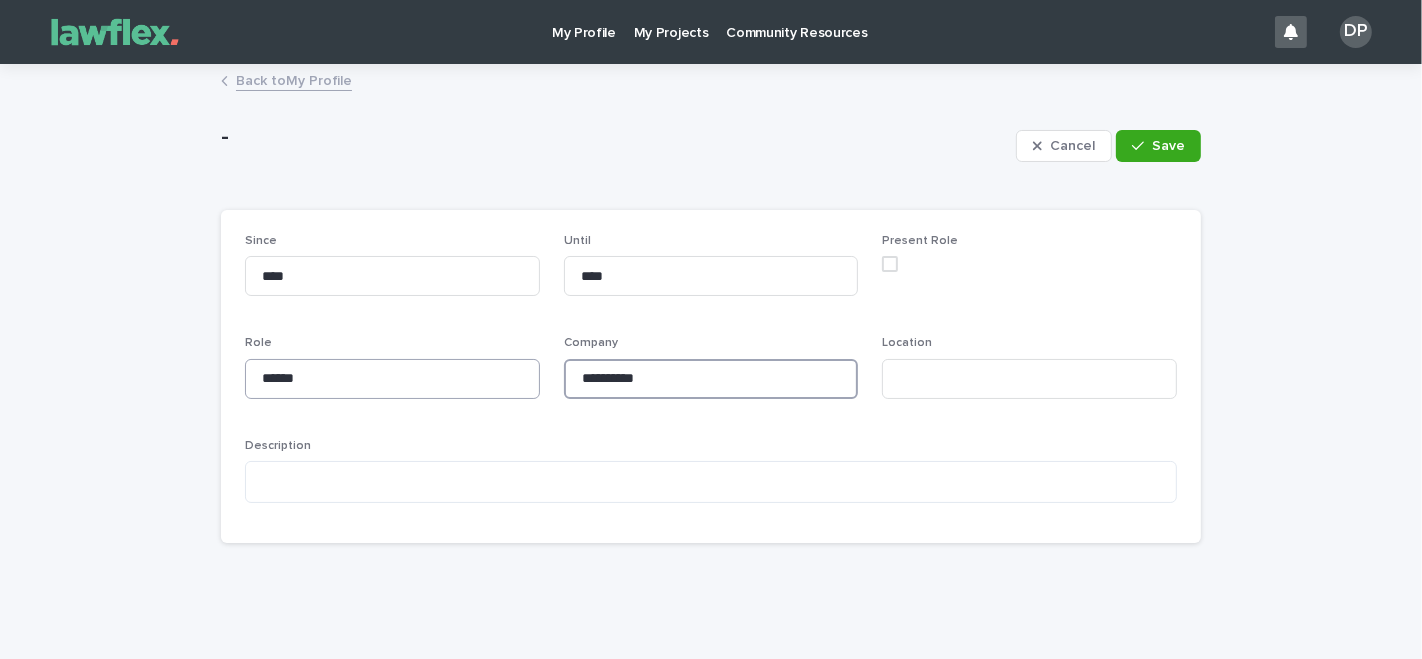 type on "**********" 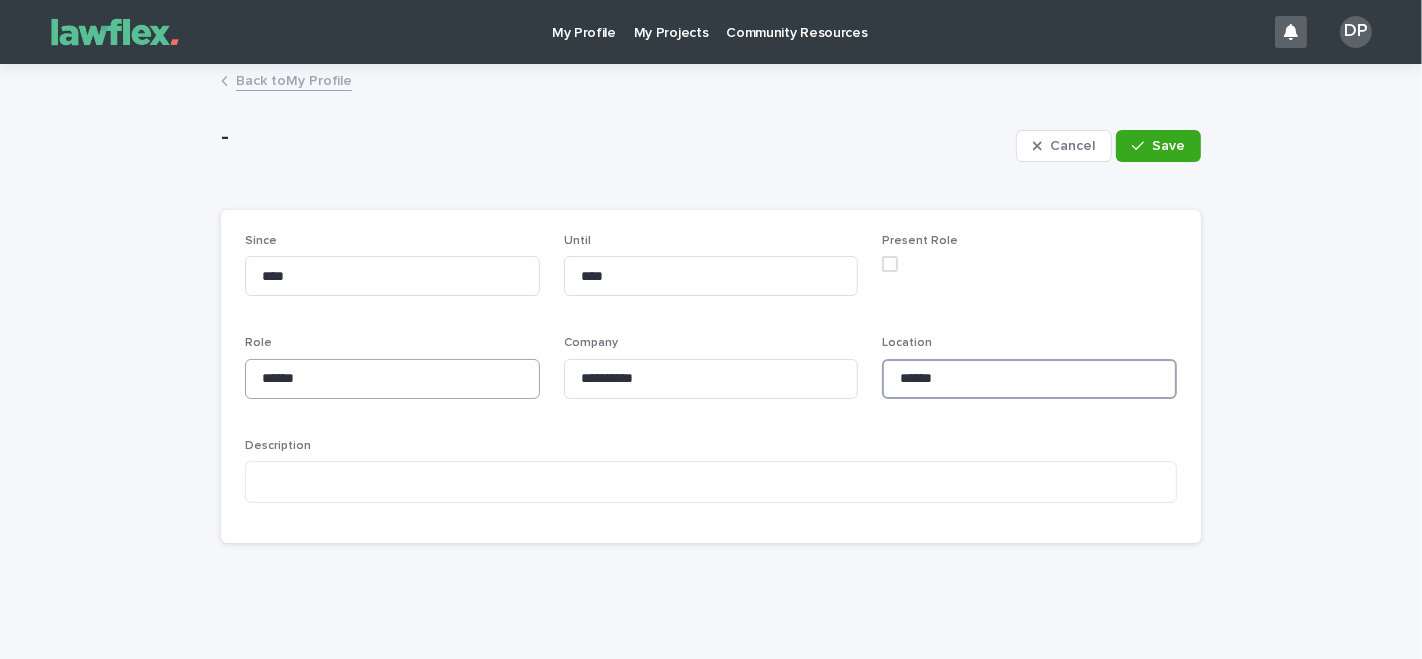 type on "******" 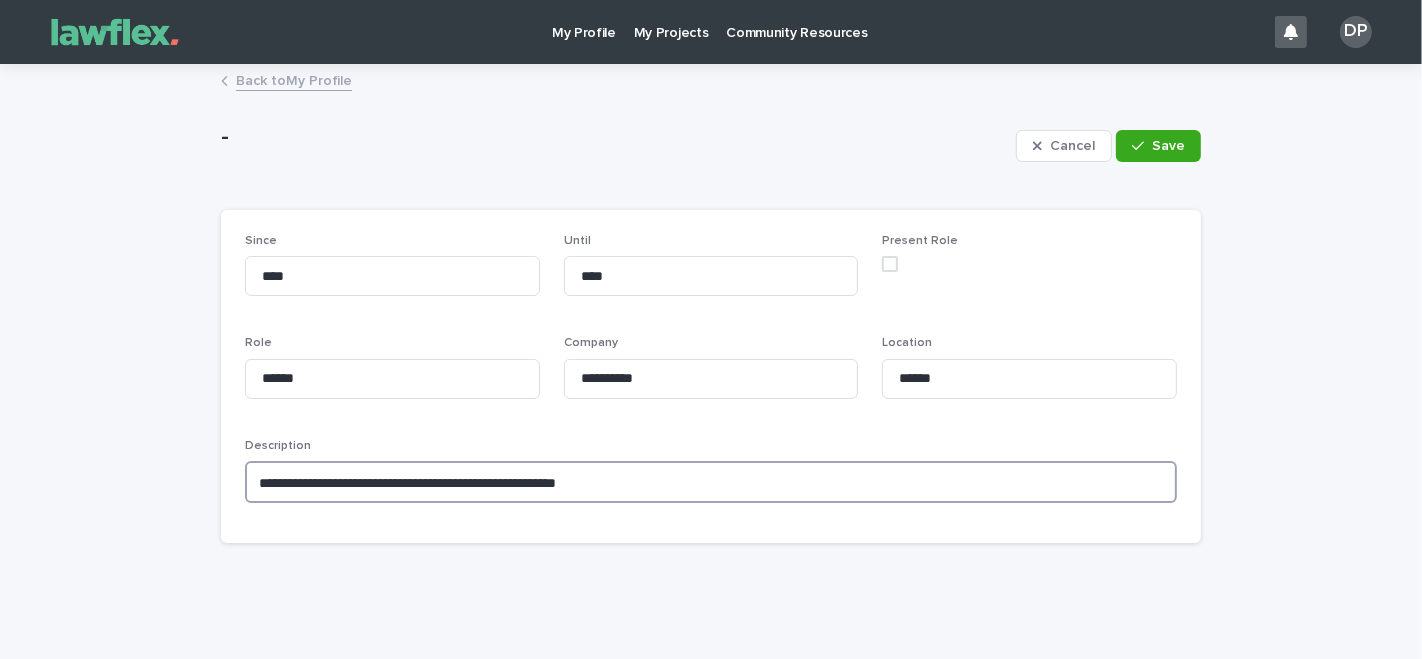 type on "**********" 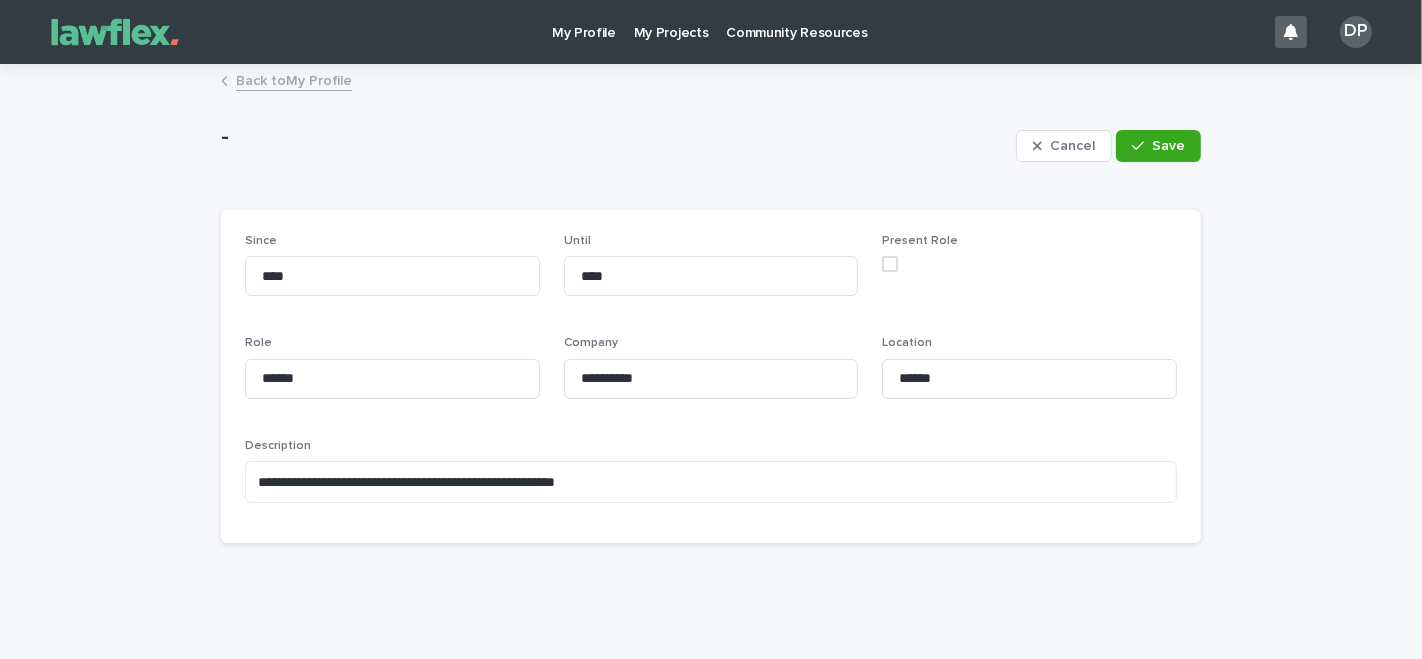 click on "Cancel Save" at bounding box center (1108, 146) 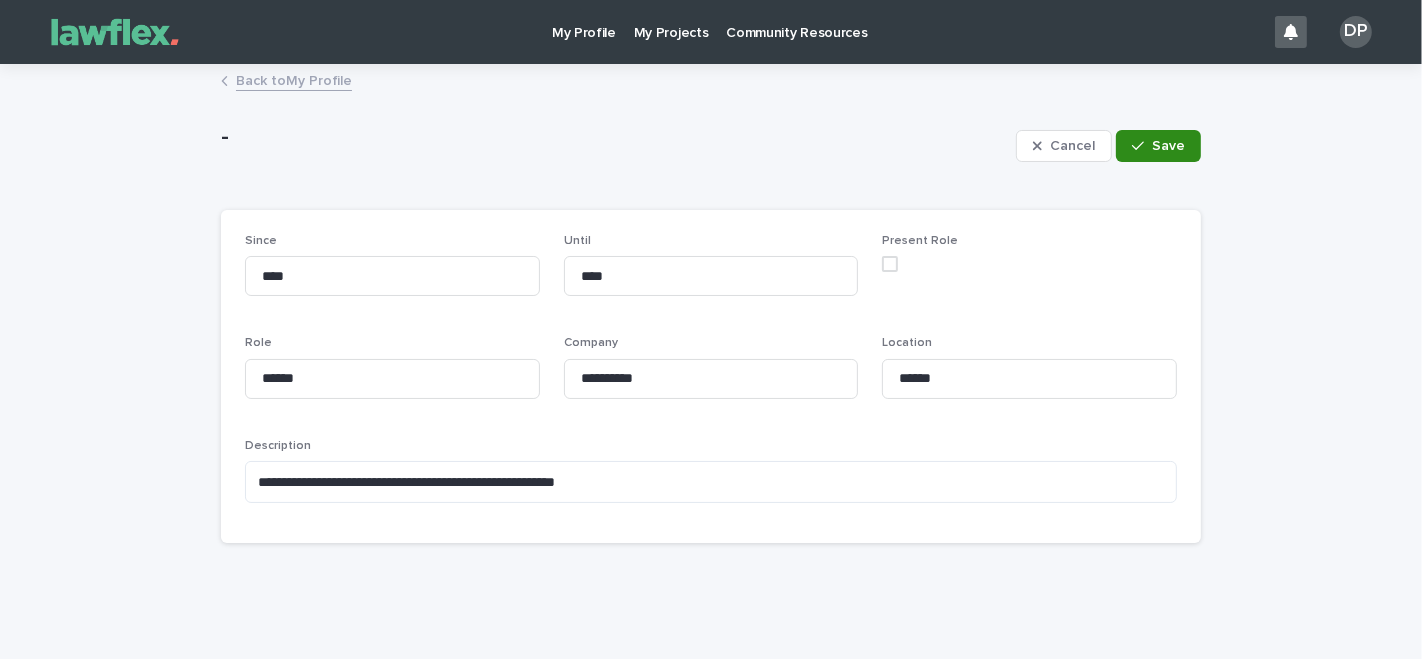 click on "Save" at bounding box center (1168, 146) 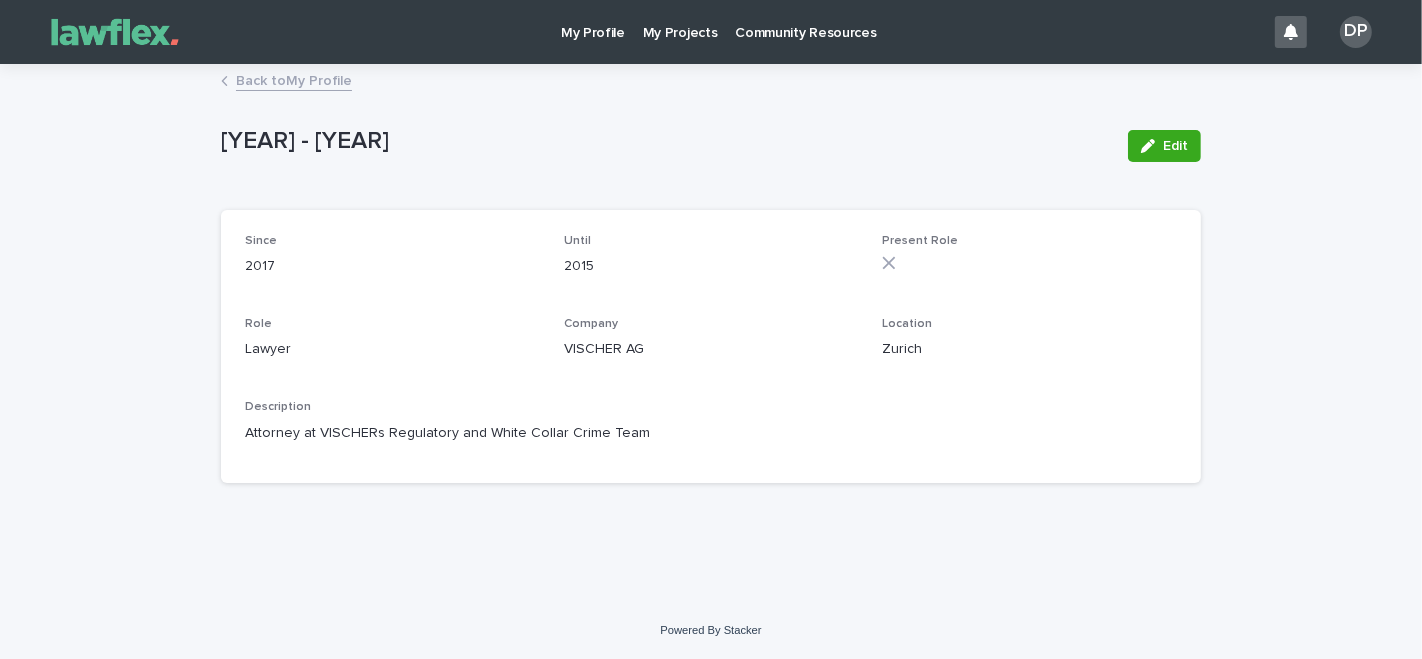 click on "Back to  My Profile" at bounding box center (294, 79) 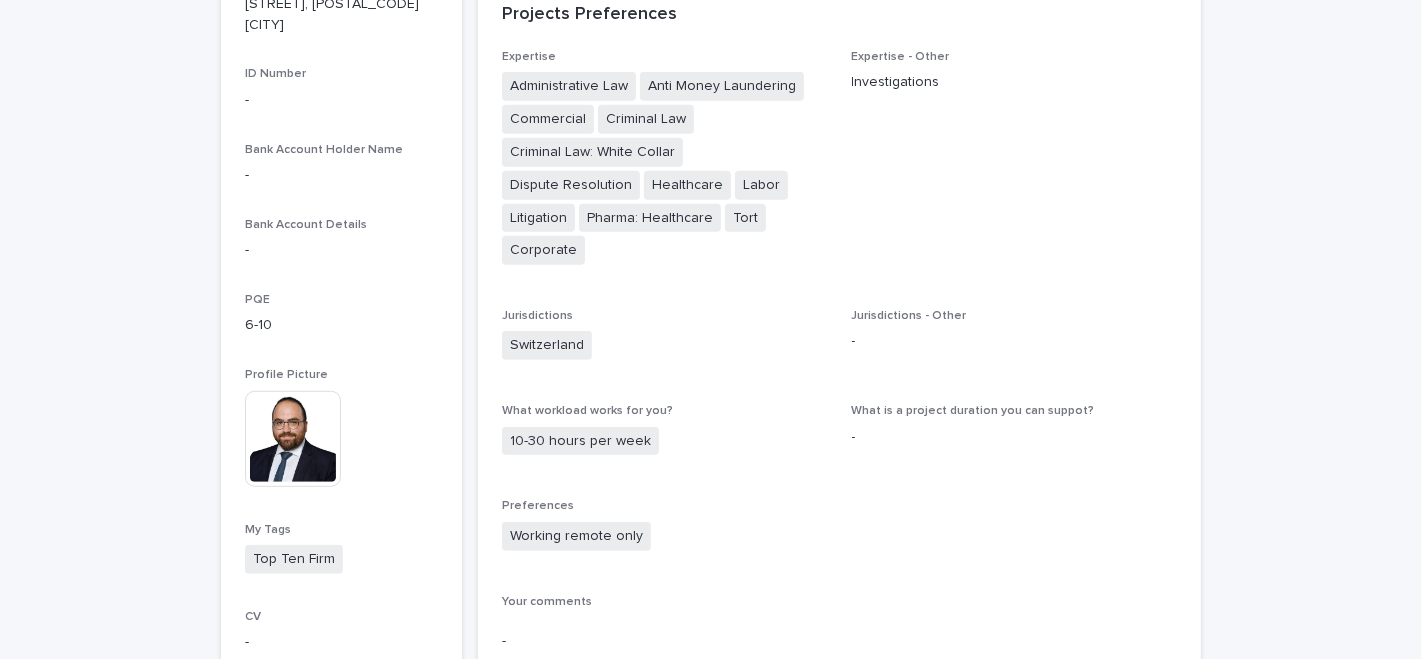 scroll, scrollTop: 1602, scrollLeft: 0, axis: vertical 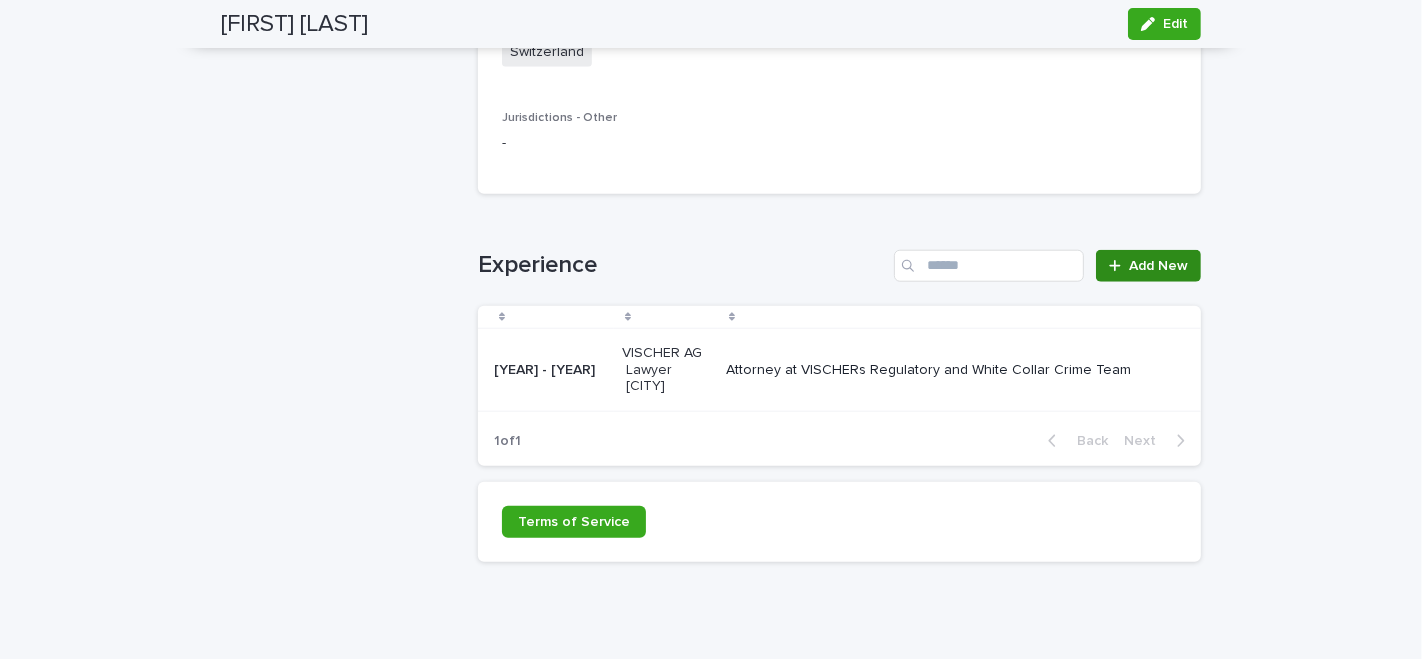 click on "Add New" at bounding box center [1158, 266] 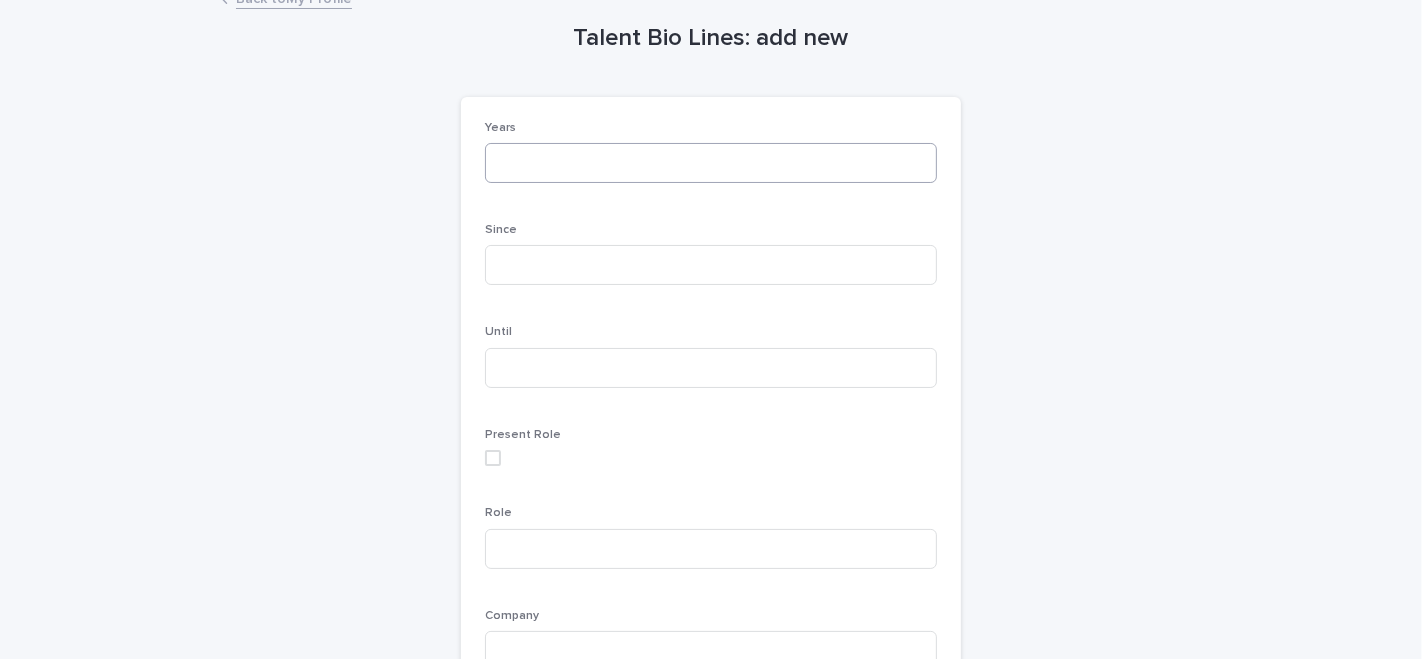 scroll, scrollTop: 81, scrollLeft: 0, axis: vertical 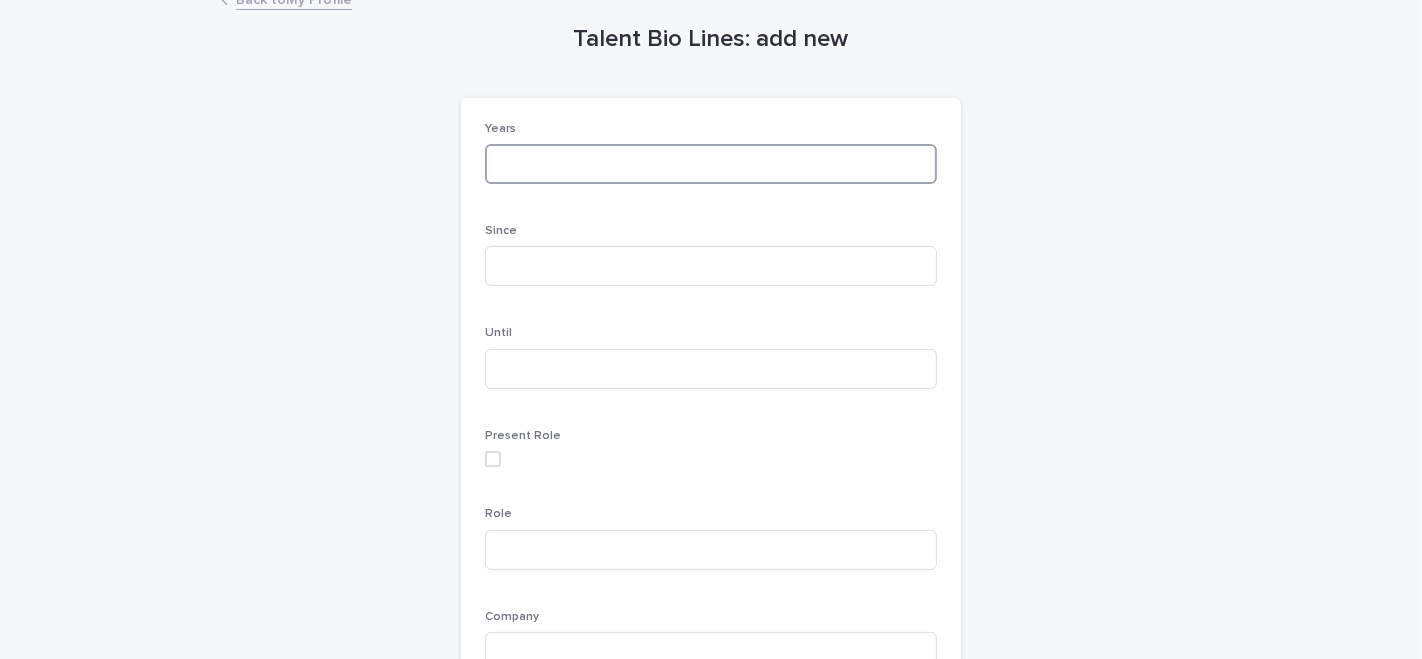 click at bounding box center (711, 164) 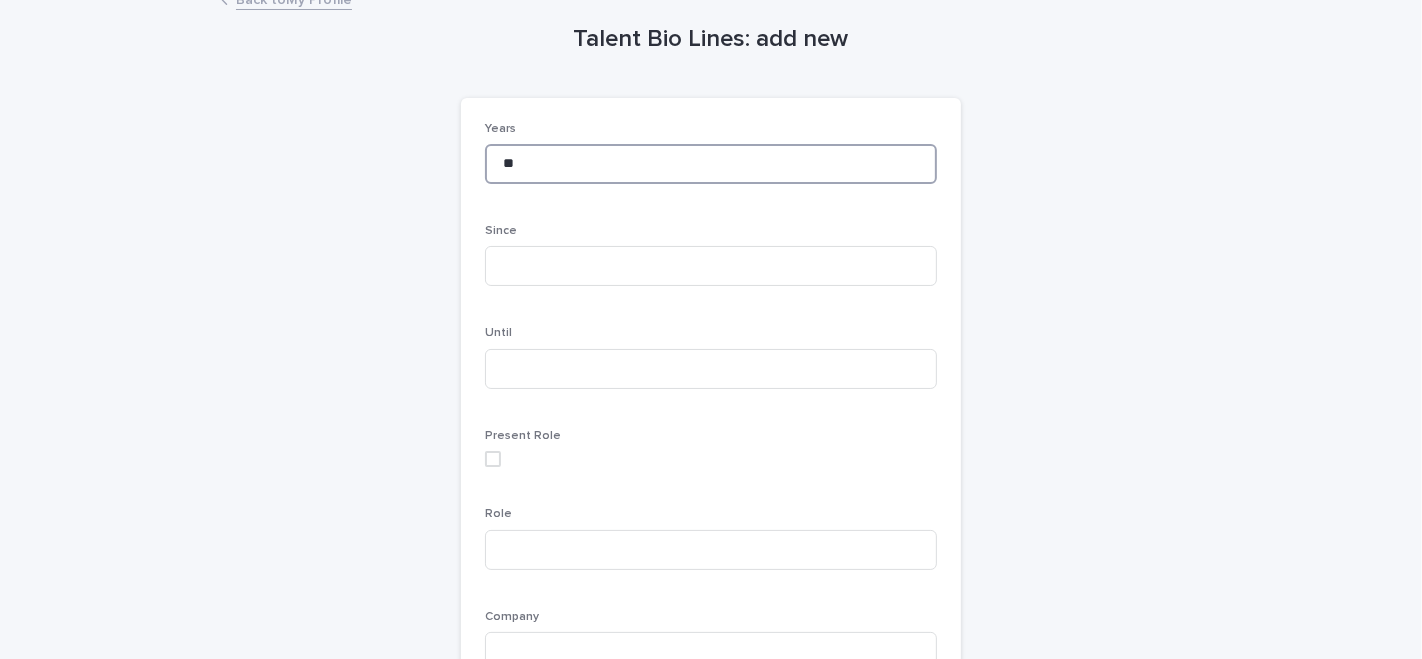 type on "*" 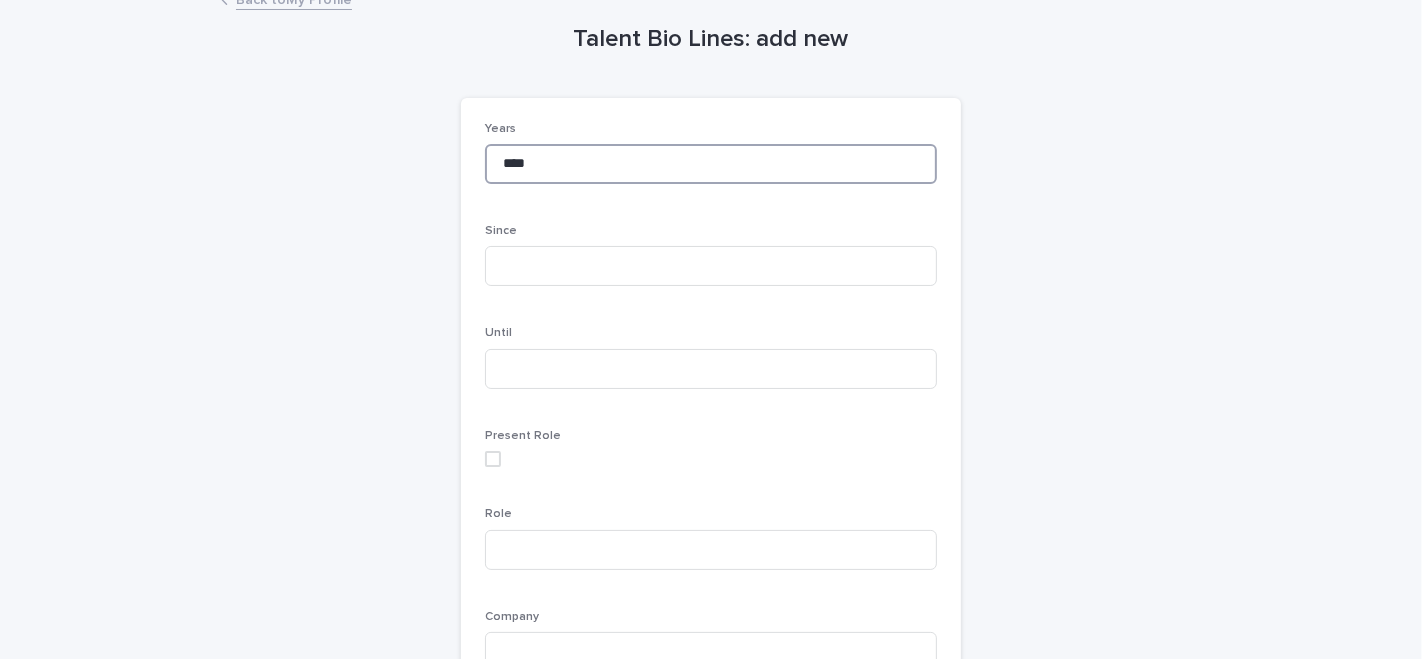 type on "****" 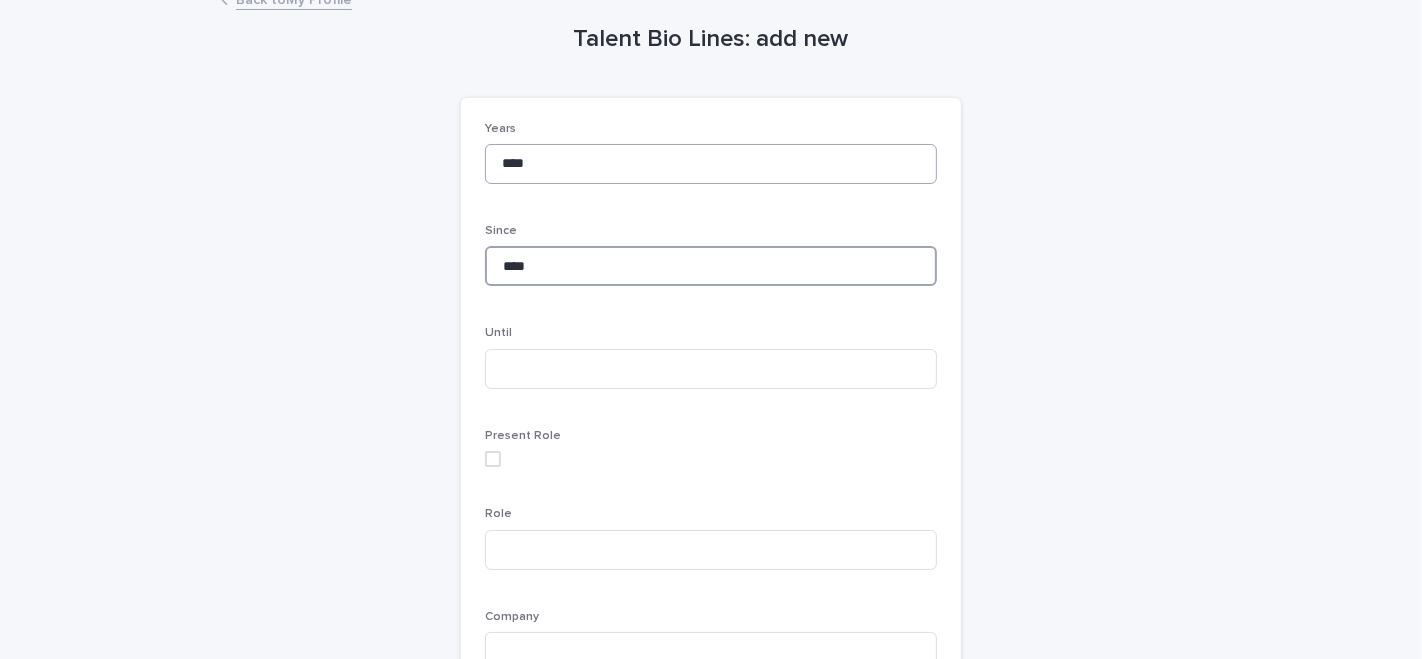 type on "****" 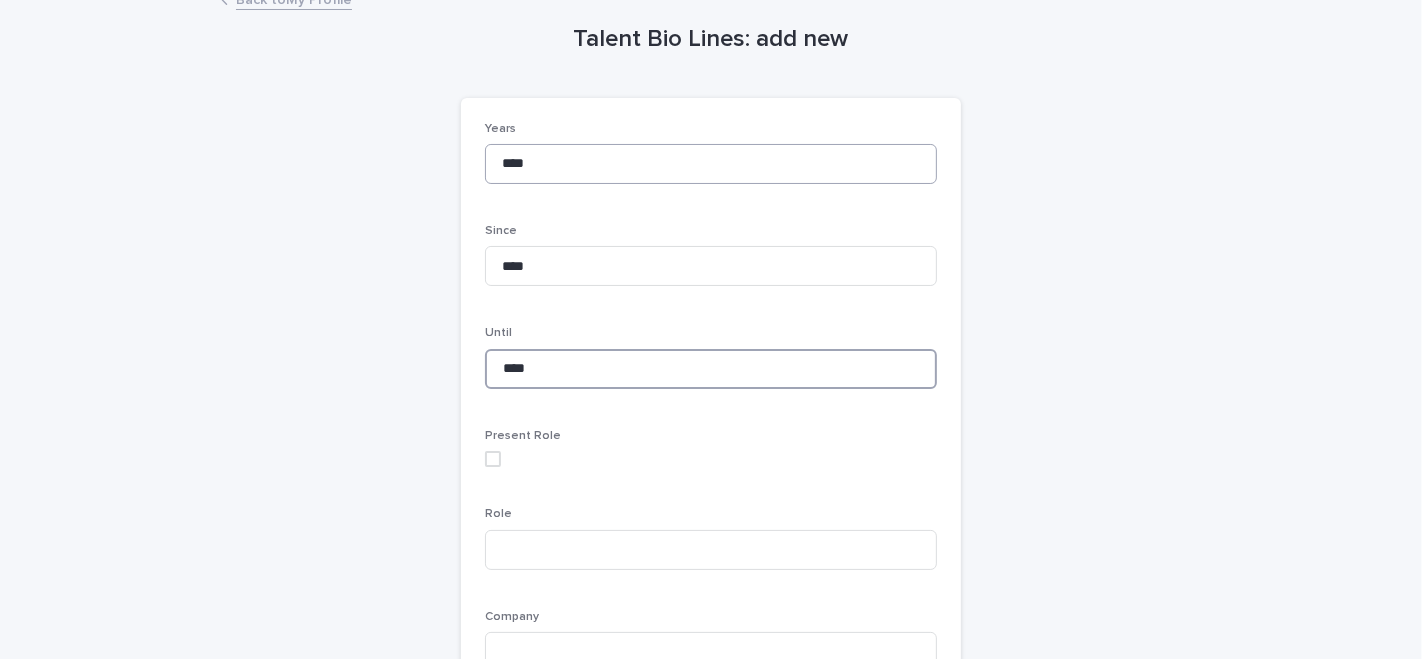 type on "****" 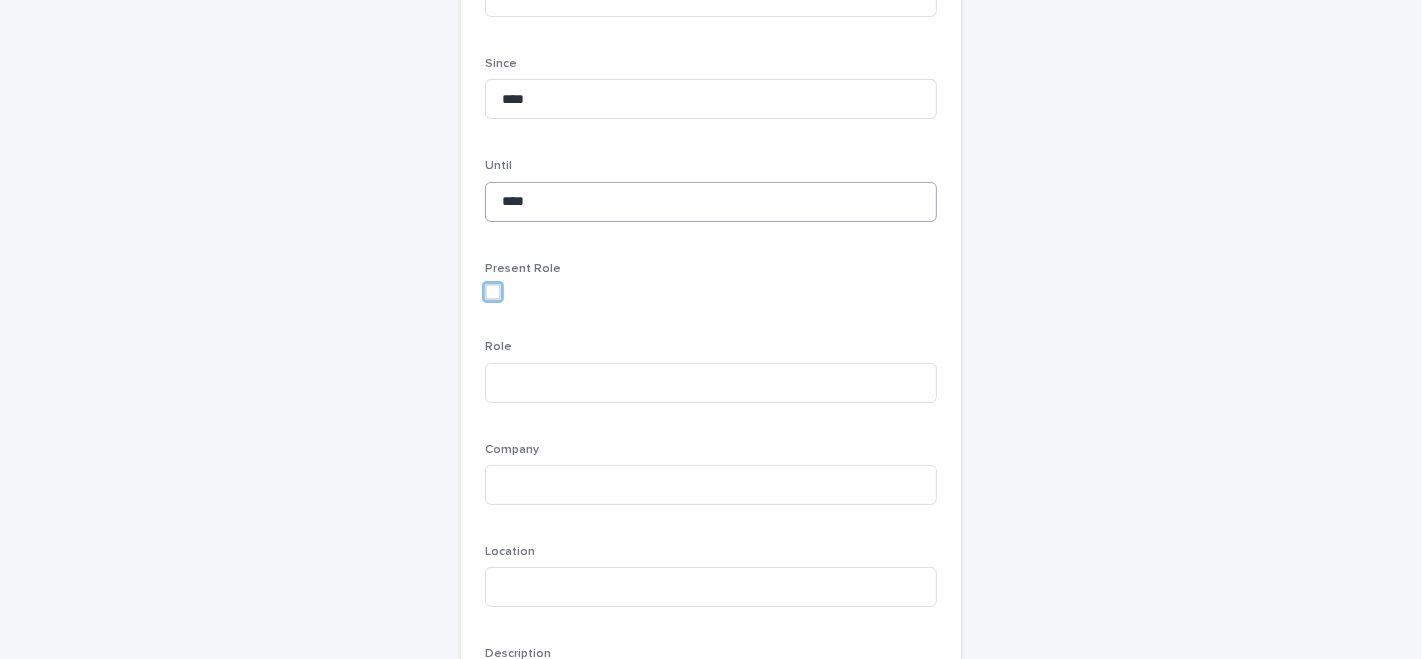 scroll, scrollTop: 255, scrollLeft: 0, axis: vertical 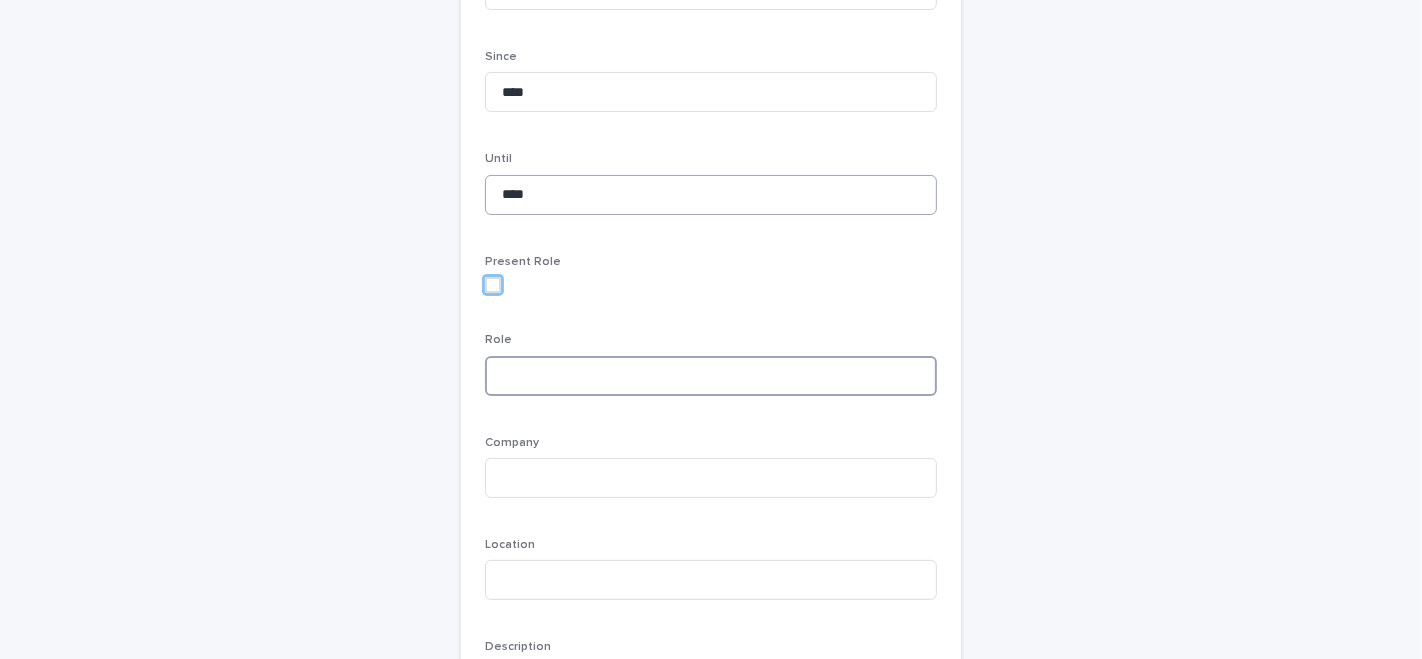 click at bounding box center (711, 376) 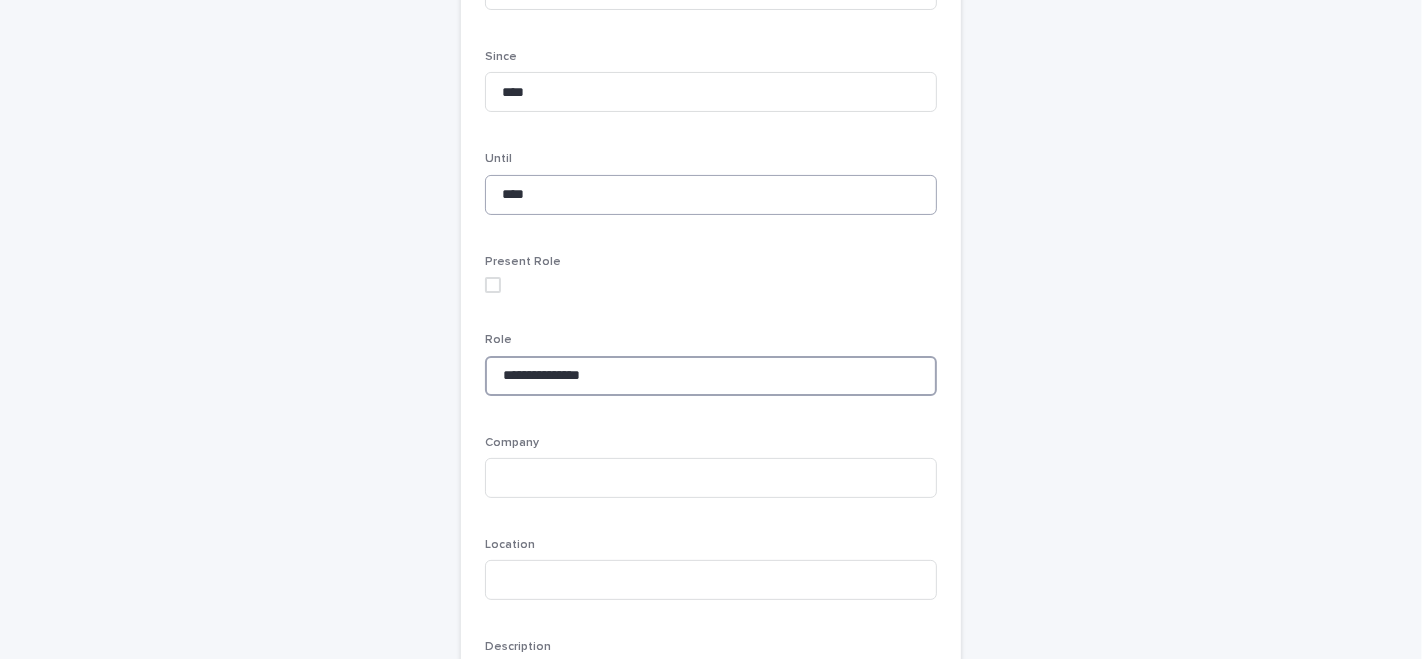 type on "**********" 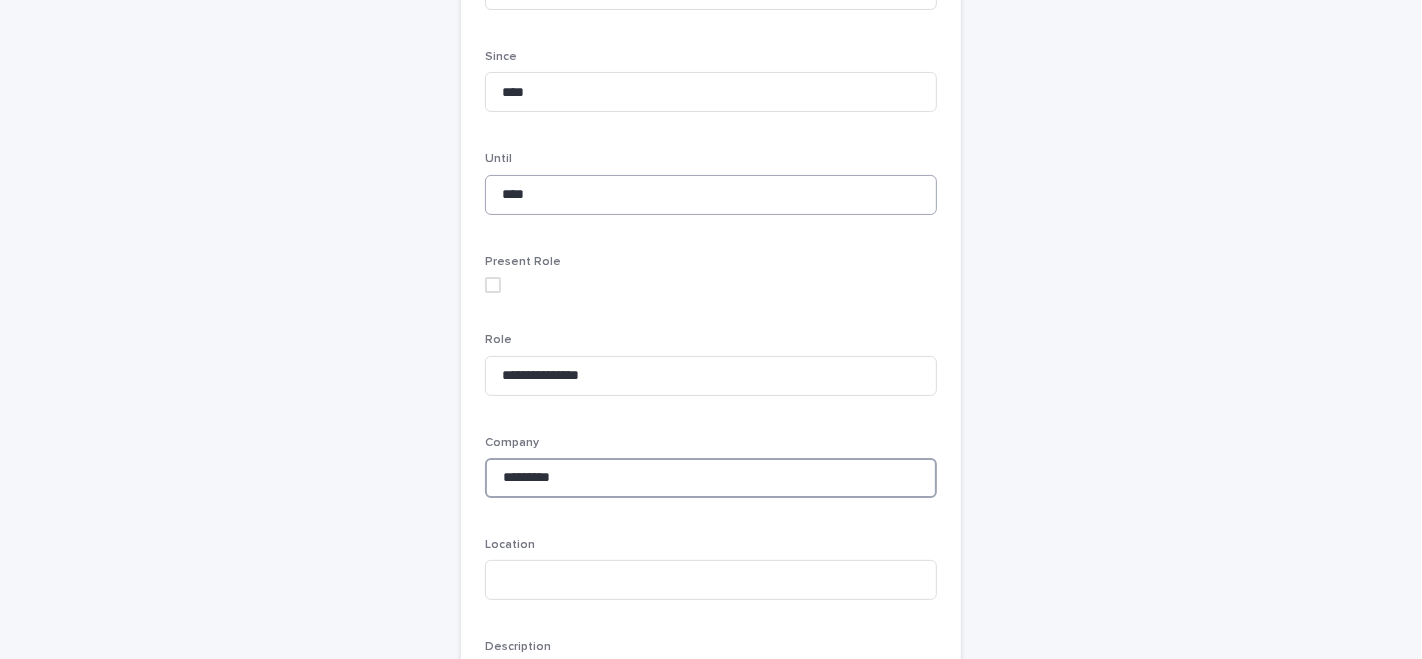 type on "*********" 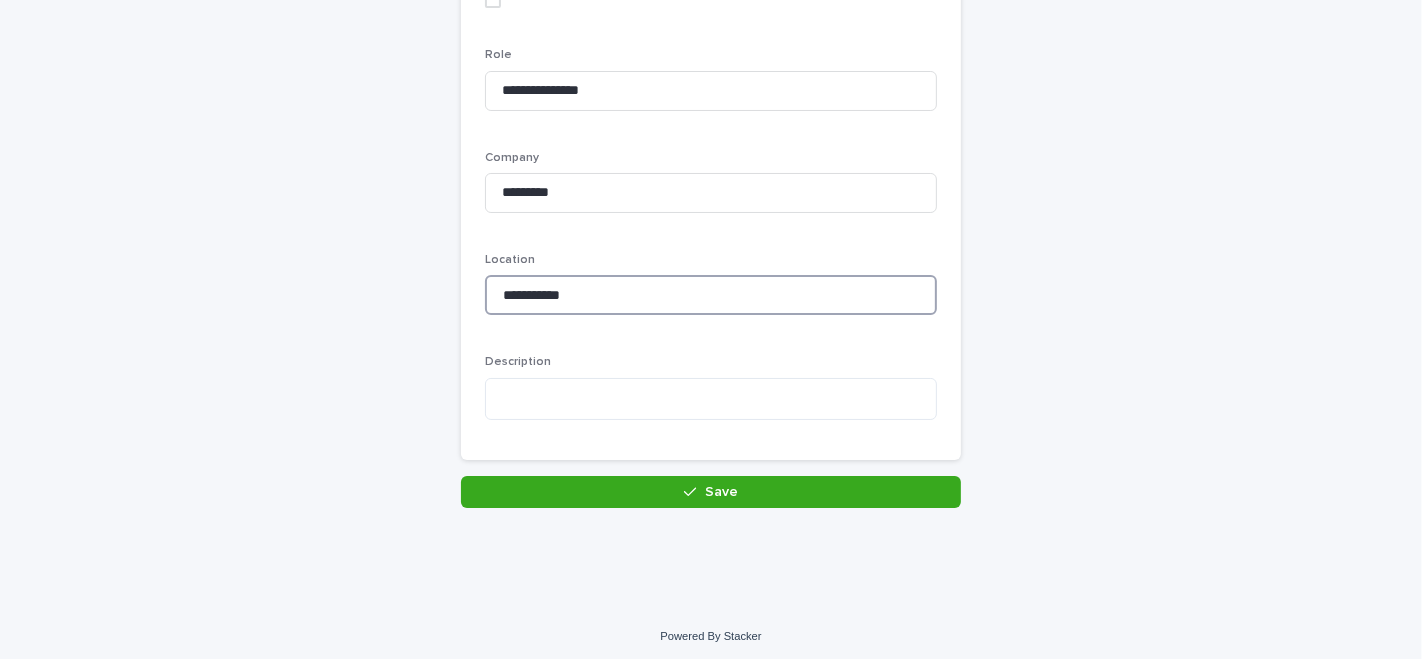 scroll, scrollTop: 543, scrollLeft: 0, axis: vertical 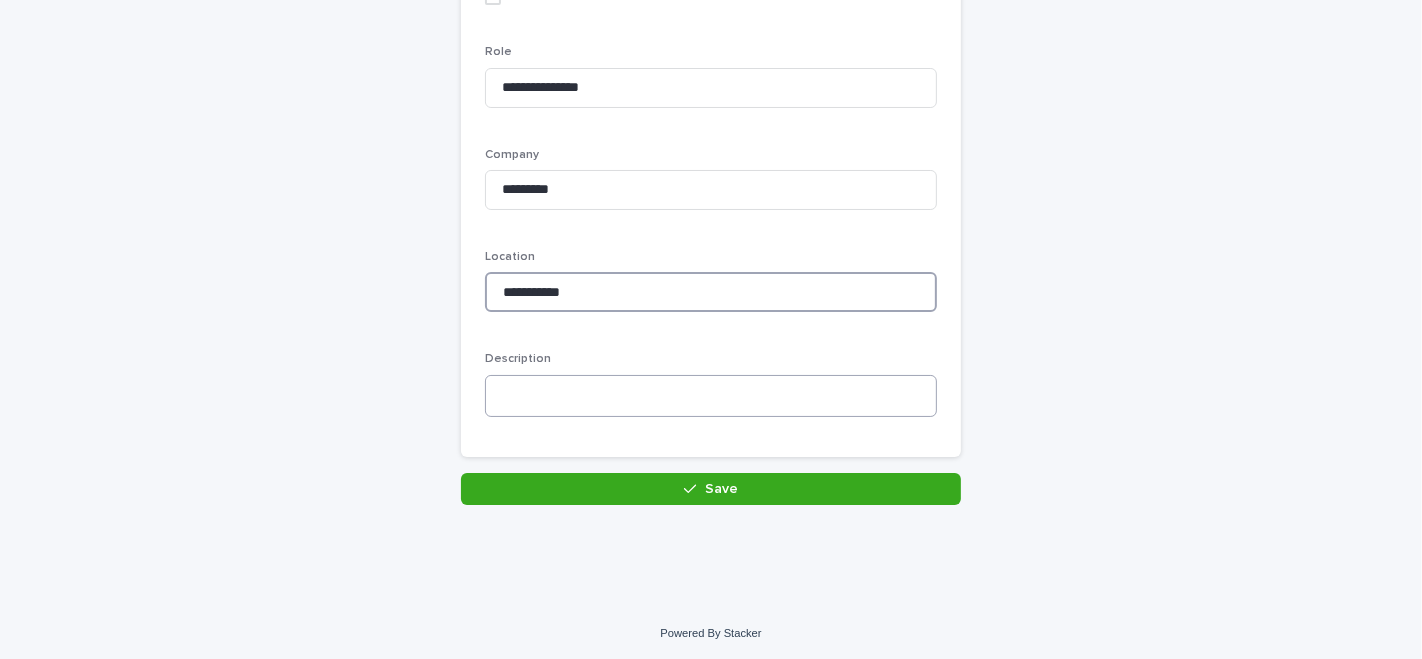 type on "**********" 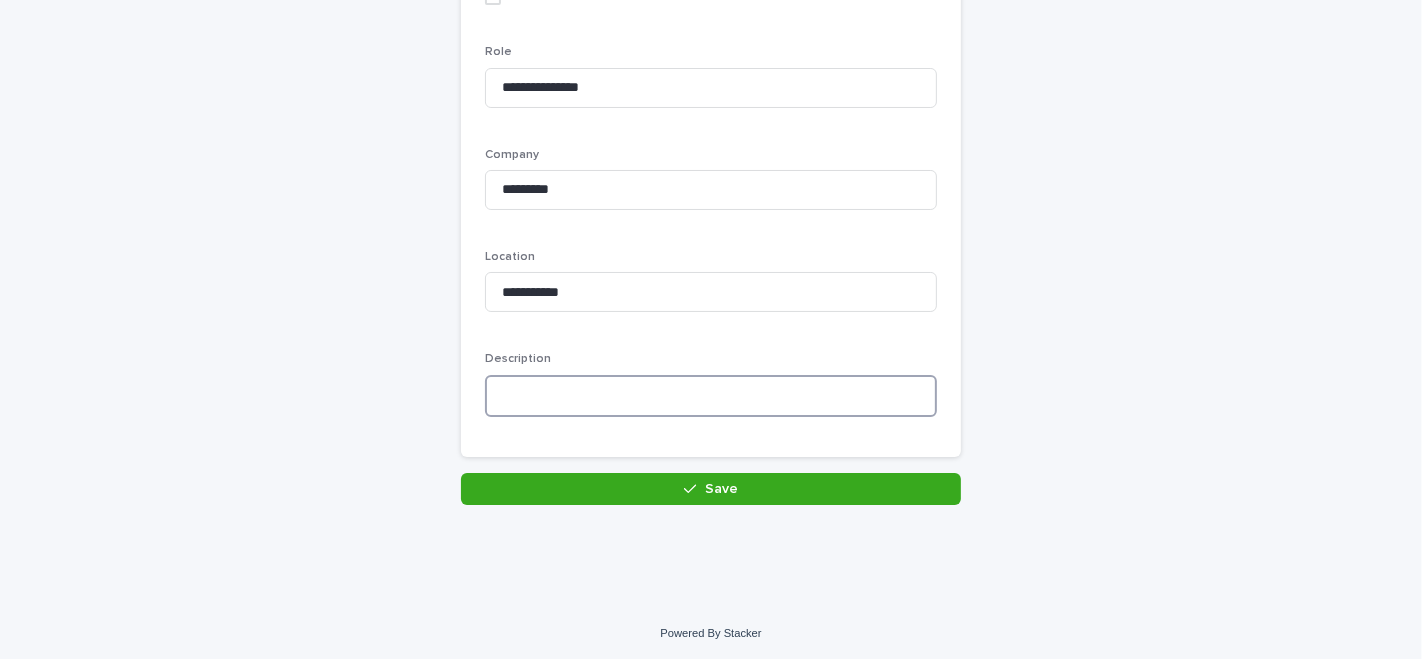 click at bounding box center (711, 396) 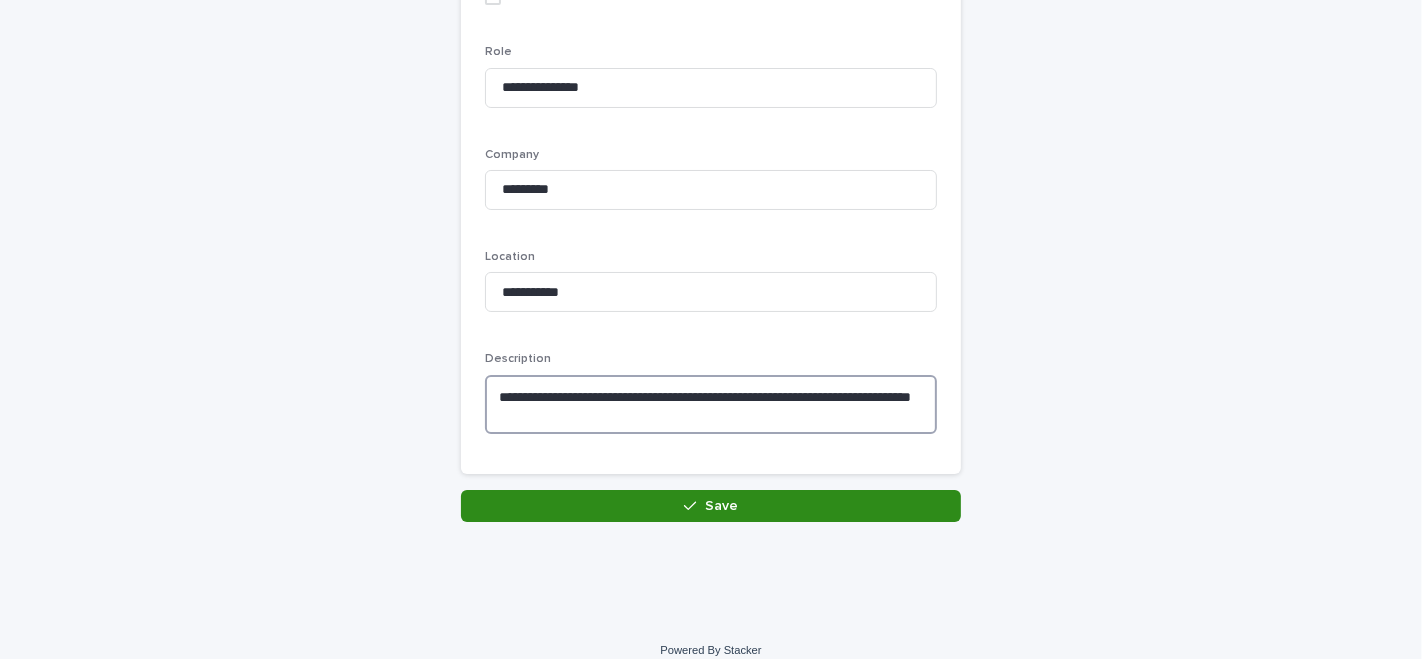 type on "**********" 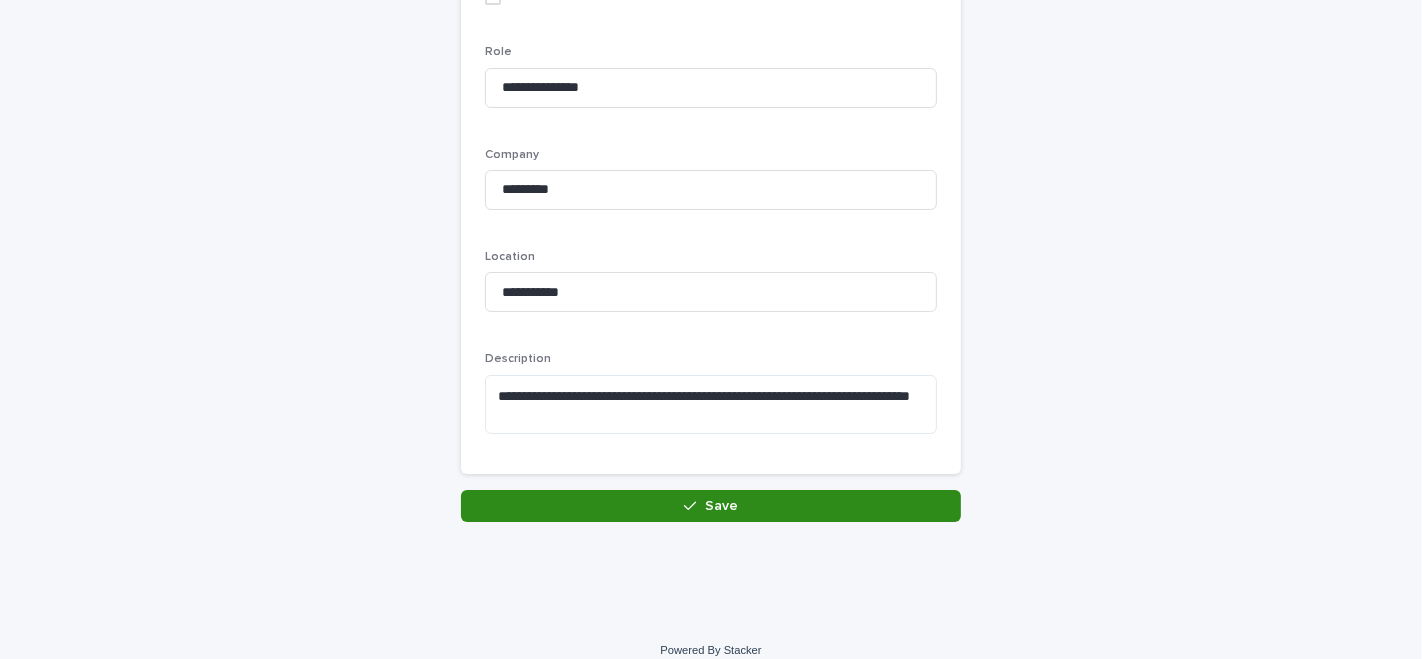 click 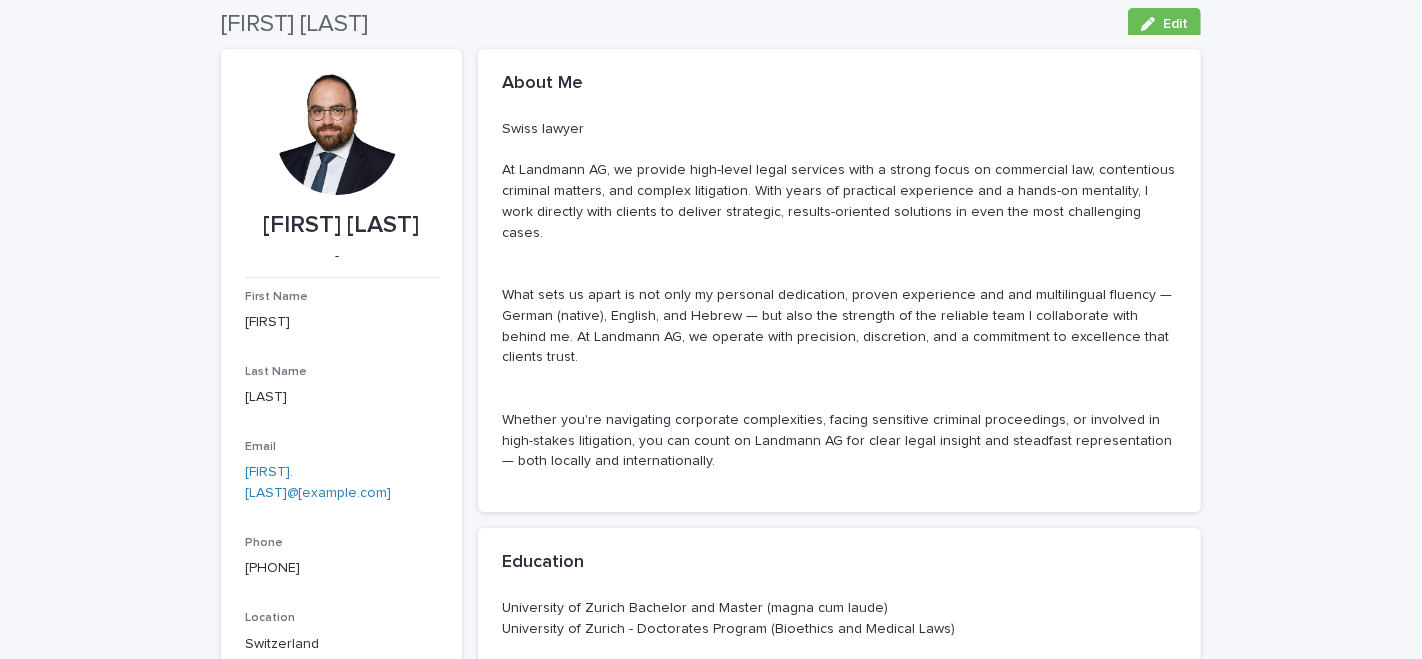 scroll, scrollTop: 0, scrollLeft: 0, axis: both 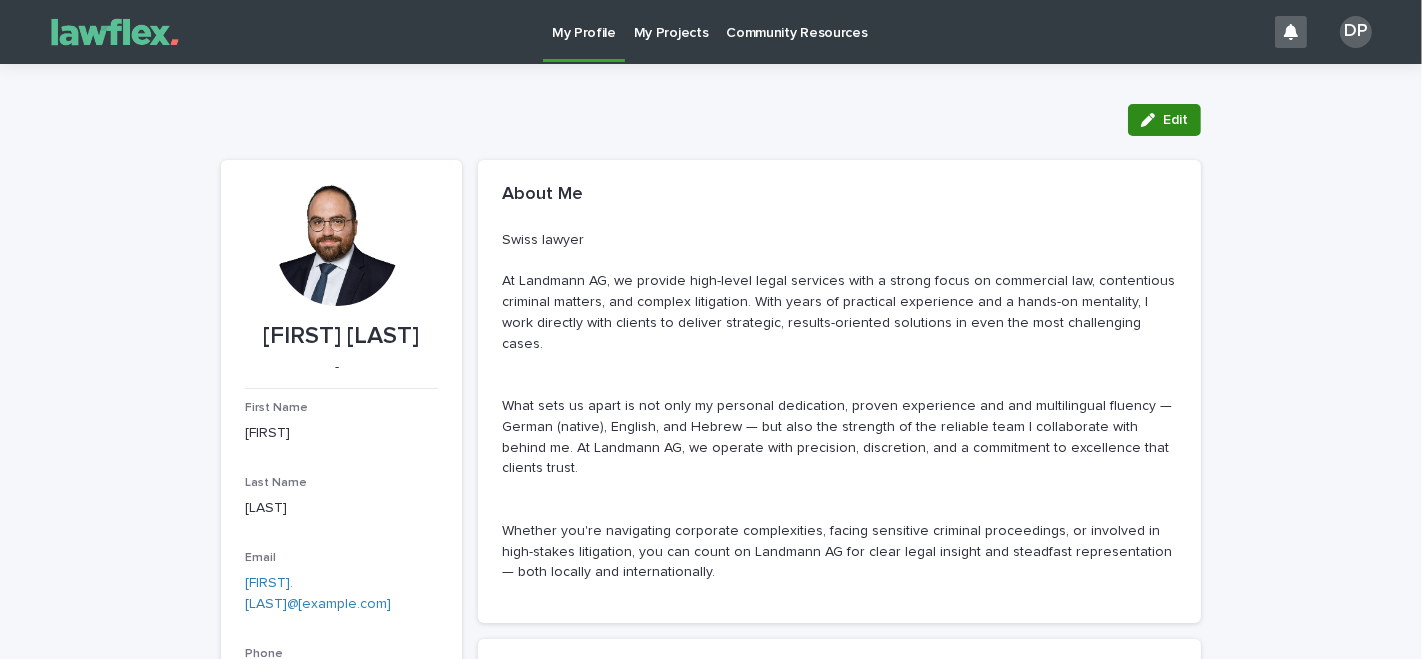 click on "Edit" at bounding box center [1164, 120] 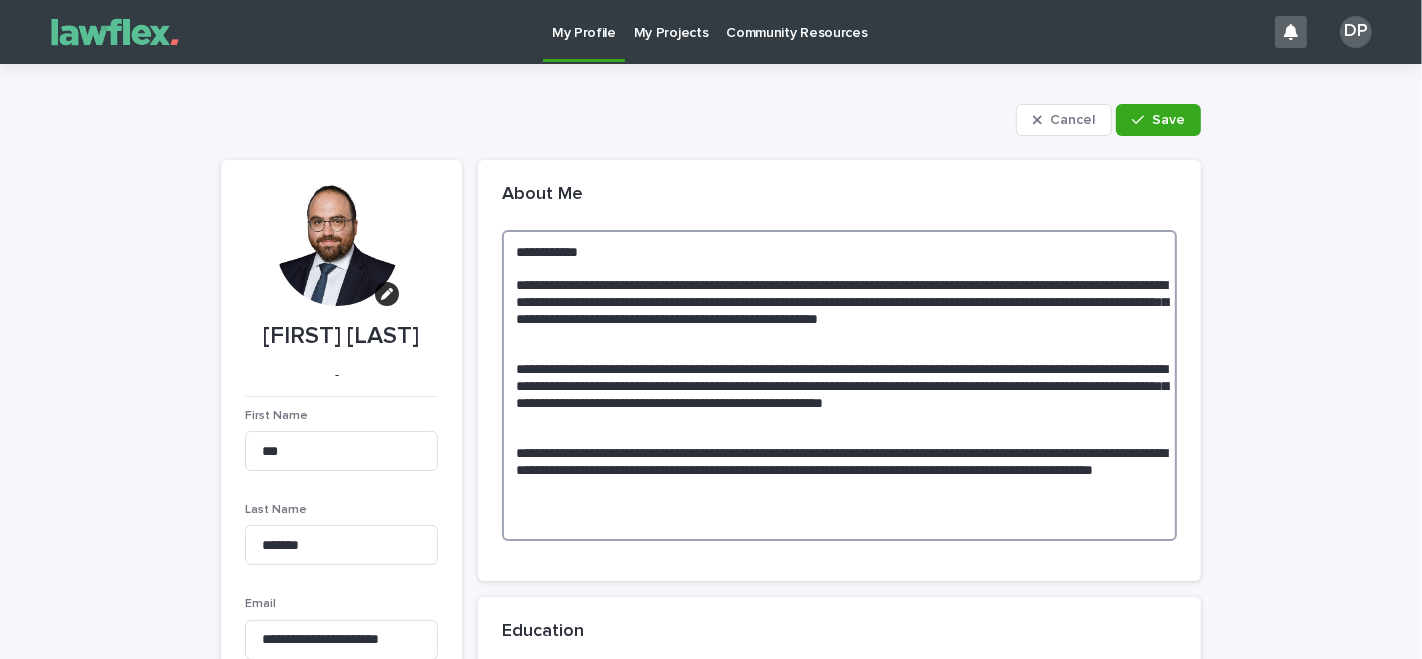 click on "**********" at bounding box center [839, 385] 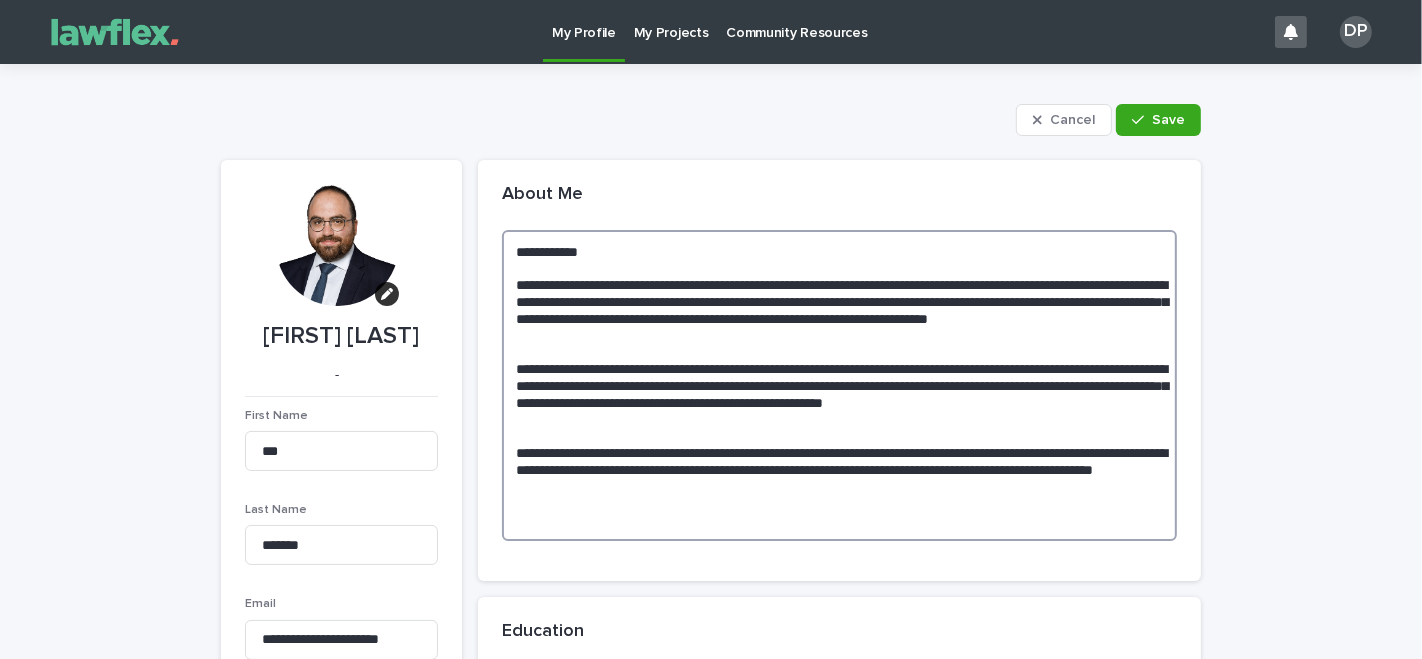 click on "**********" at bounding box center [839, 385] 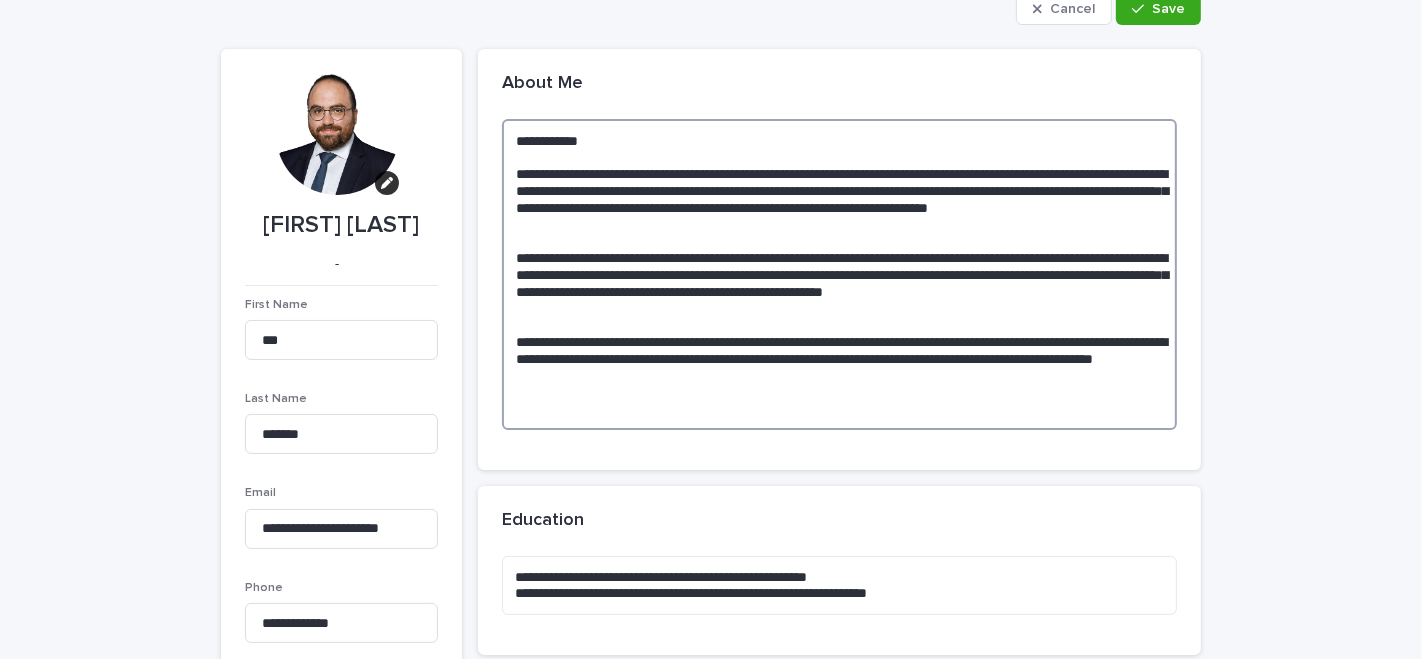 click on "**********" at bounding box center (839, 274) 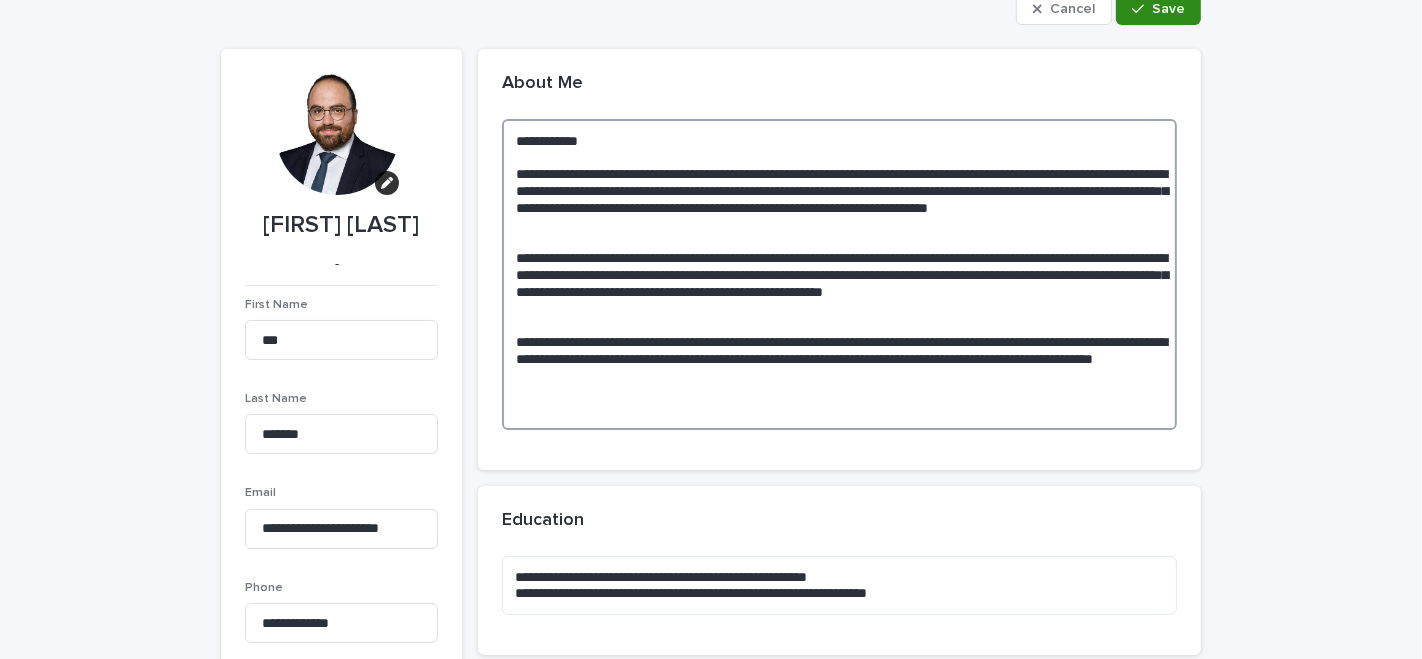 type on "**********" 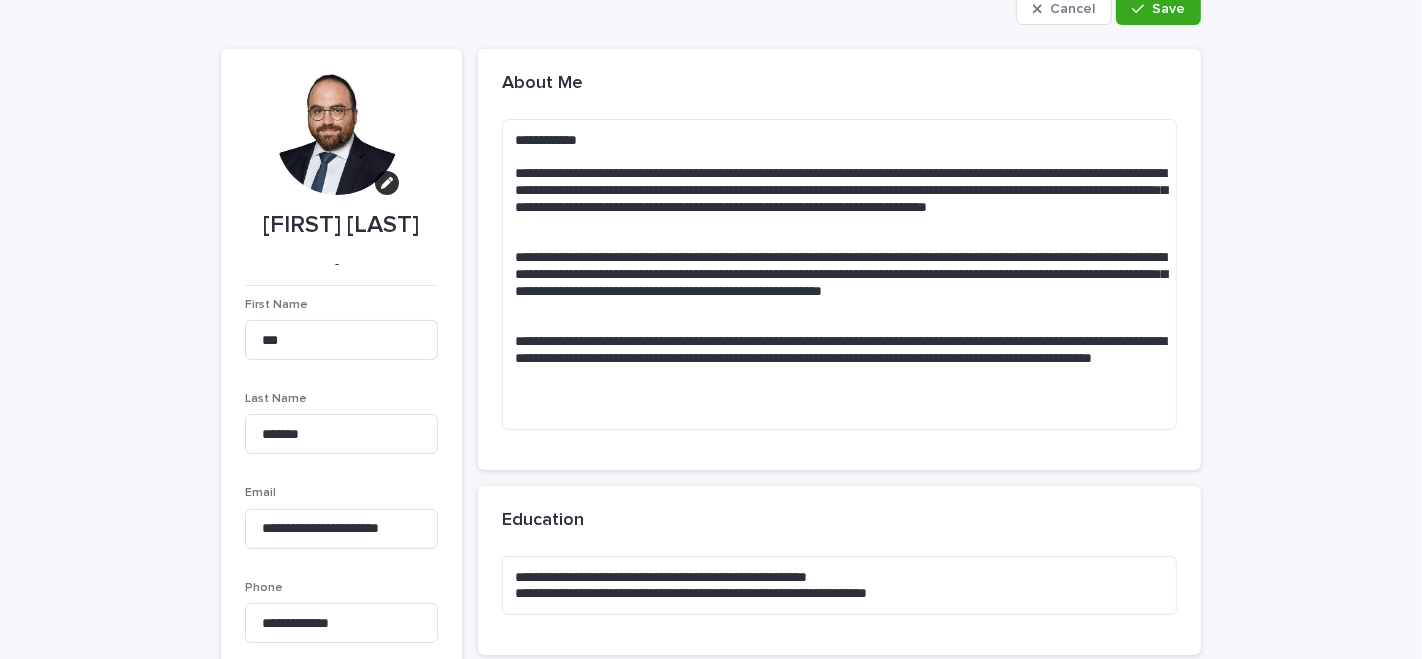 drag, startPoint x: 1157, startPoint y: 15, endPoint x: 1011, endPoint y: 0, distance: 146.76852 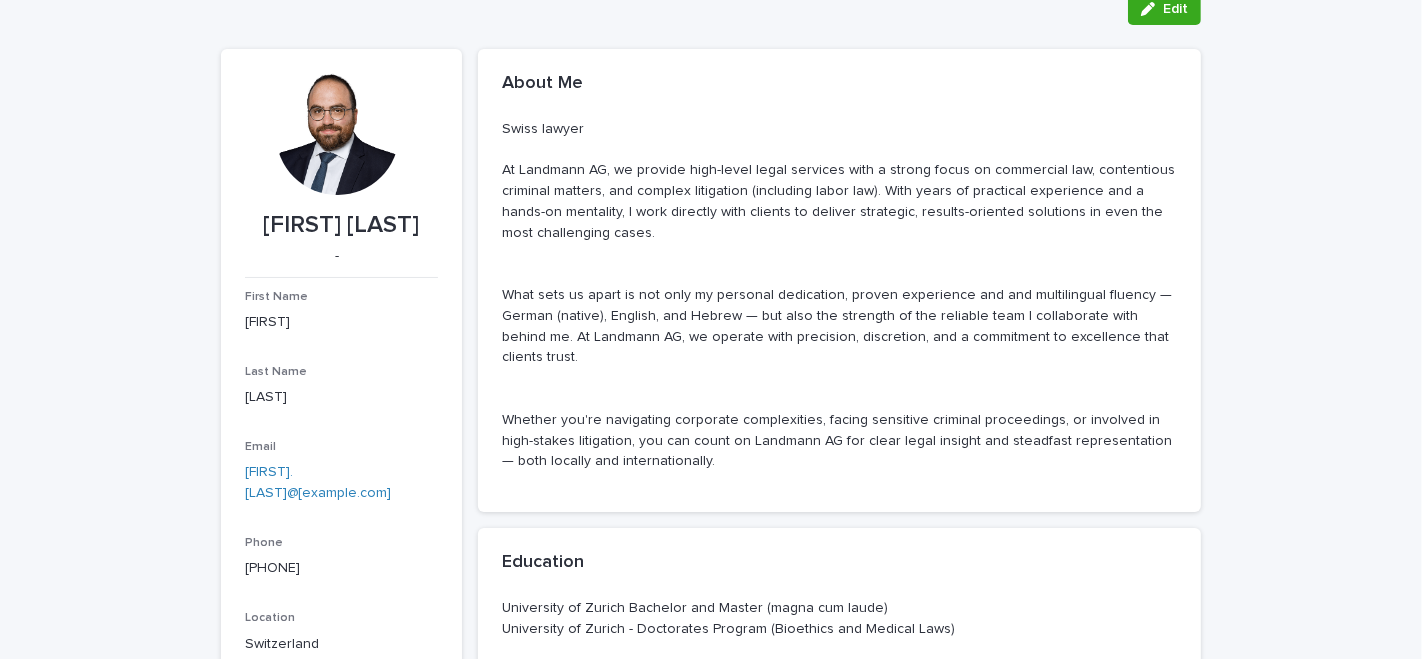 drag, startPoint x: 684, startPoint y: 481, endPoint x: 678, endPoint y: 458, distance: 23.769728 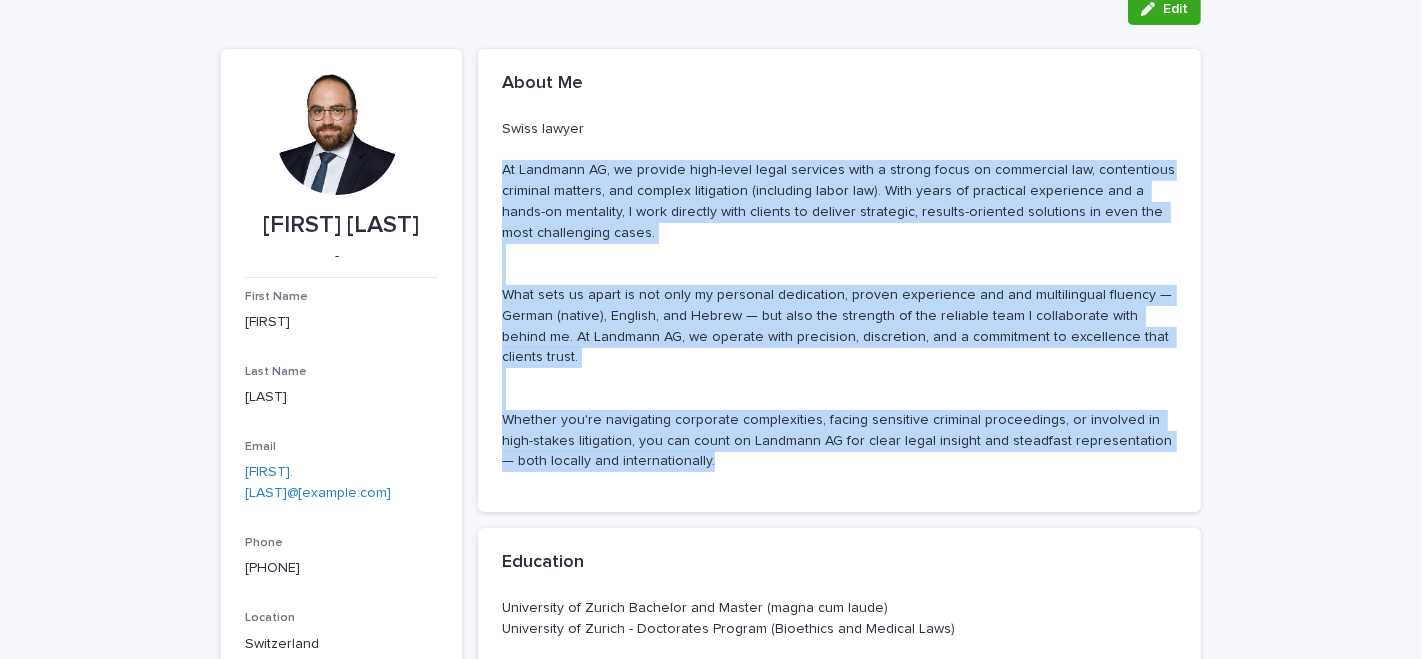 drag, startPoint x: 679, startPoint y: 455, endPoint x: 485, endPoint y: 175, distance: 340.64056 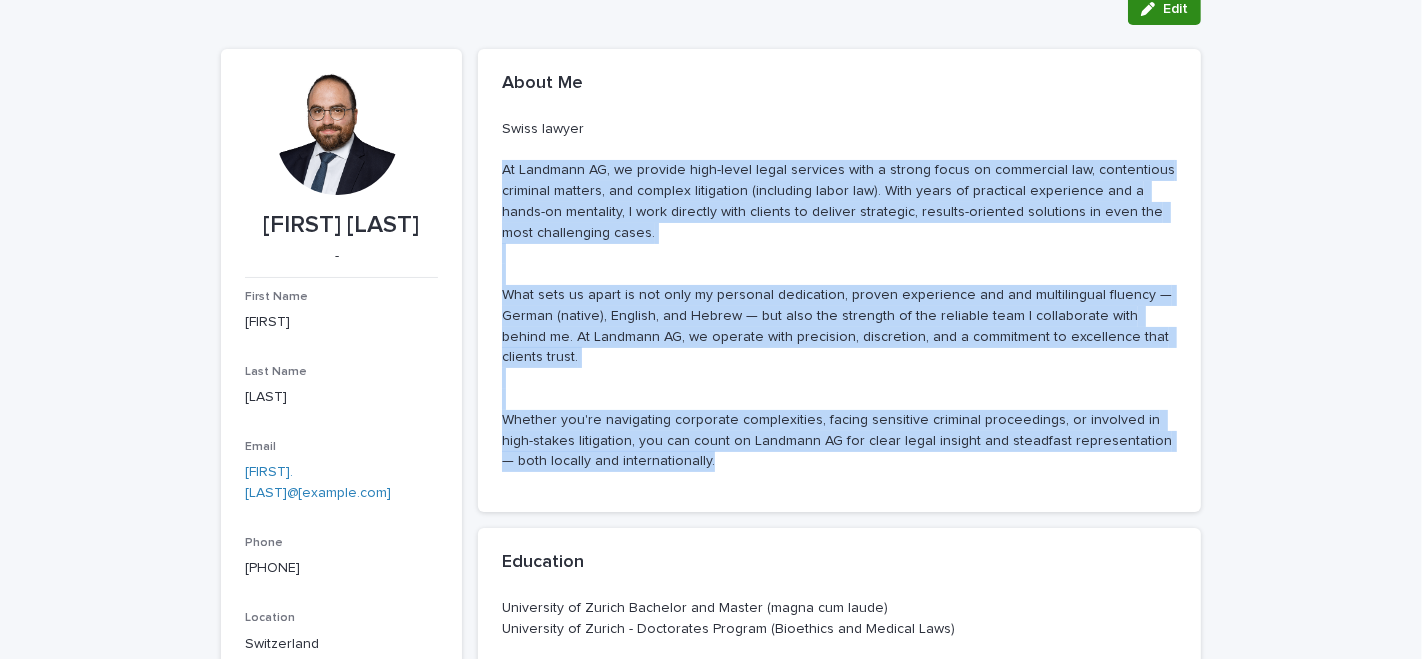 click on "Edit" at bounding box center [1164, 9] 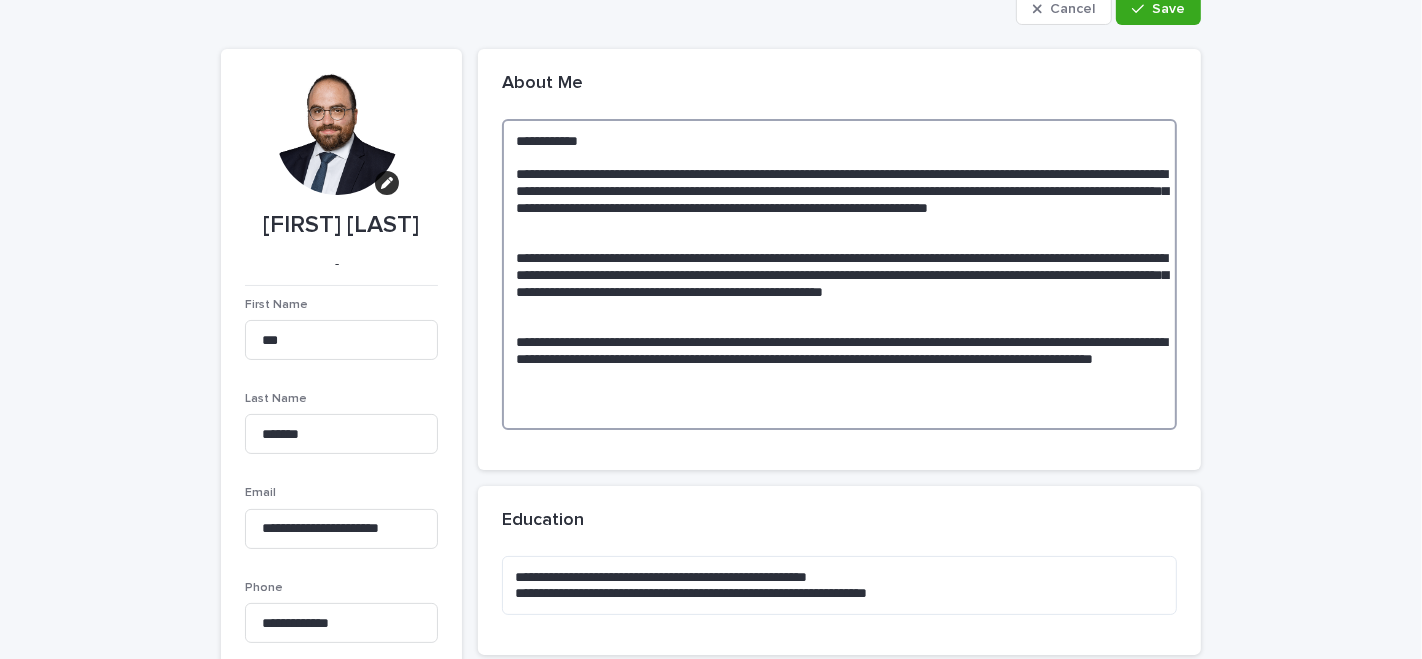 drag, startPoint x: 720, startPoint y: 411, endPoint x: 483, endPoint y: 124, distance: 372.20694 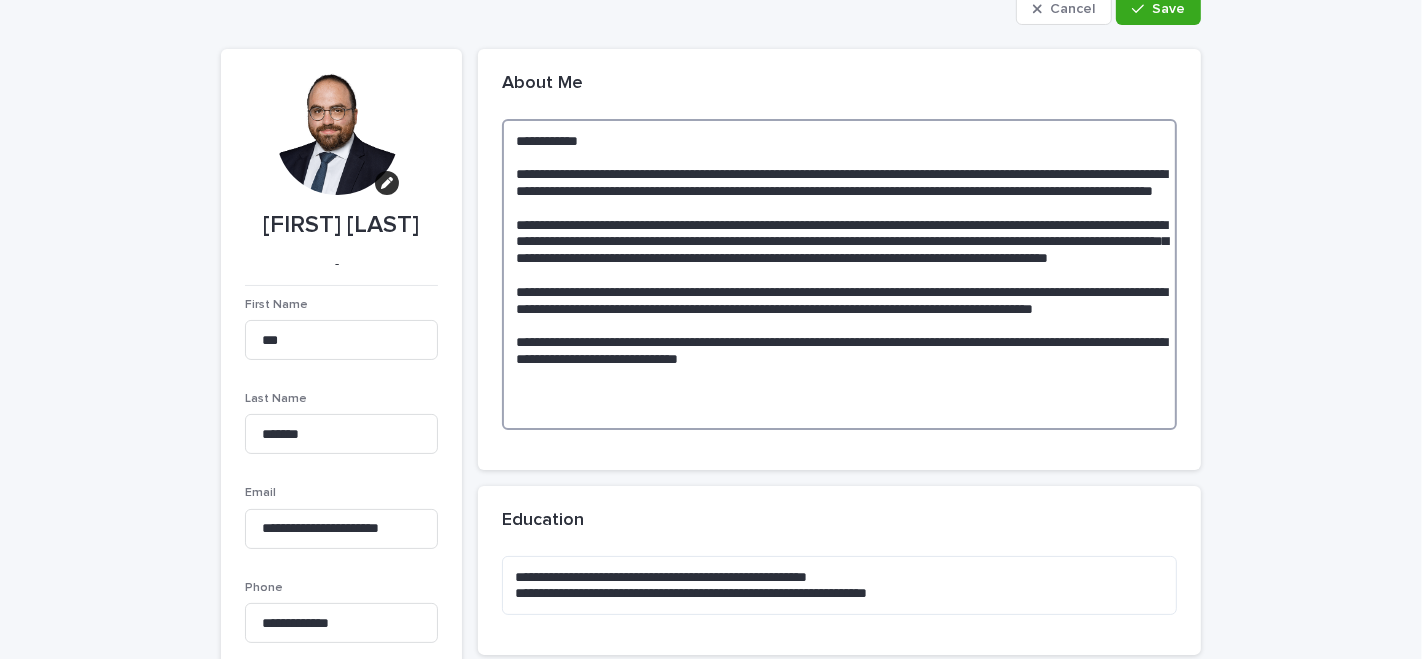 drag, startPoint x: 1022, startPoint y: 202, endPoint x: 1043, endPoint y: 196, distance: 21.84033 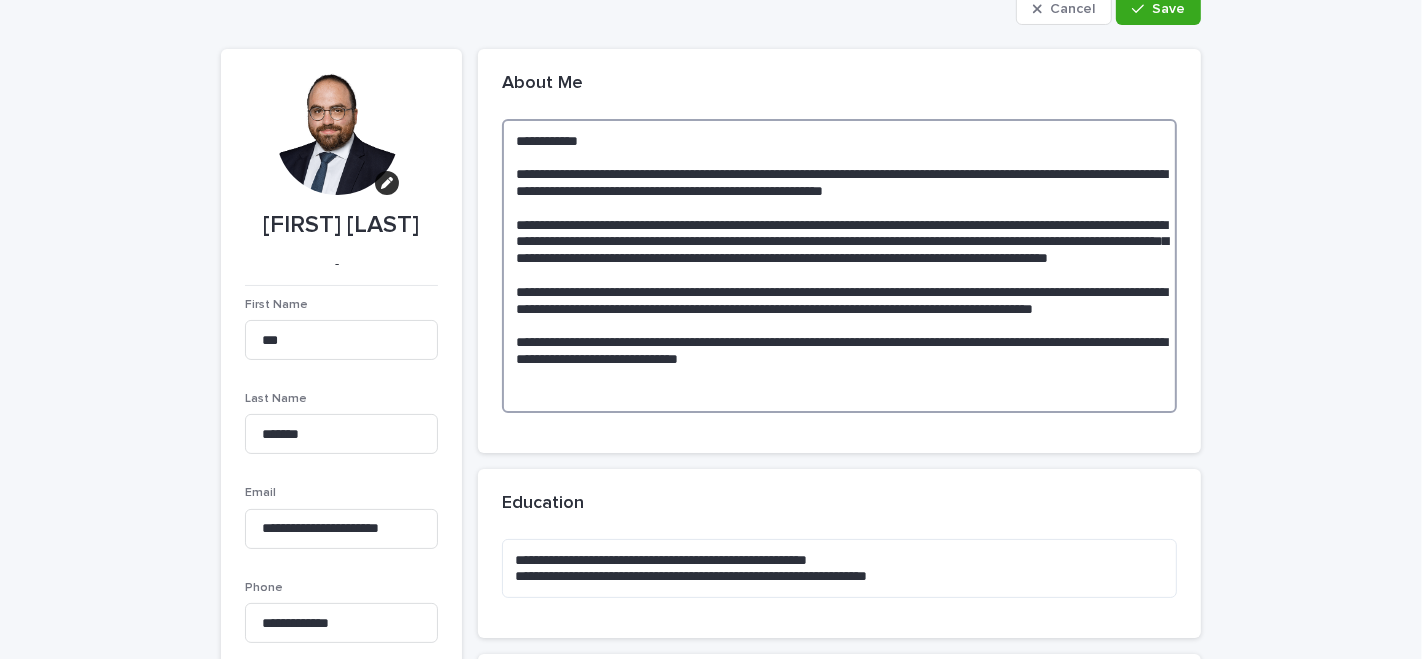 drag, startPoint x: 865, startPoint y: 235, endPoint x: 814, endPoint y: 252, distance: 53.75872 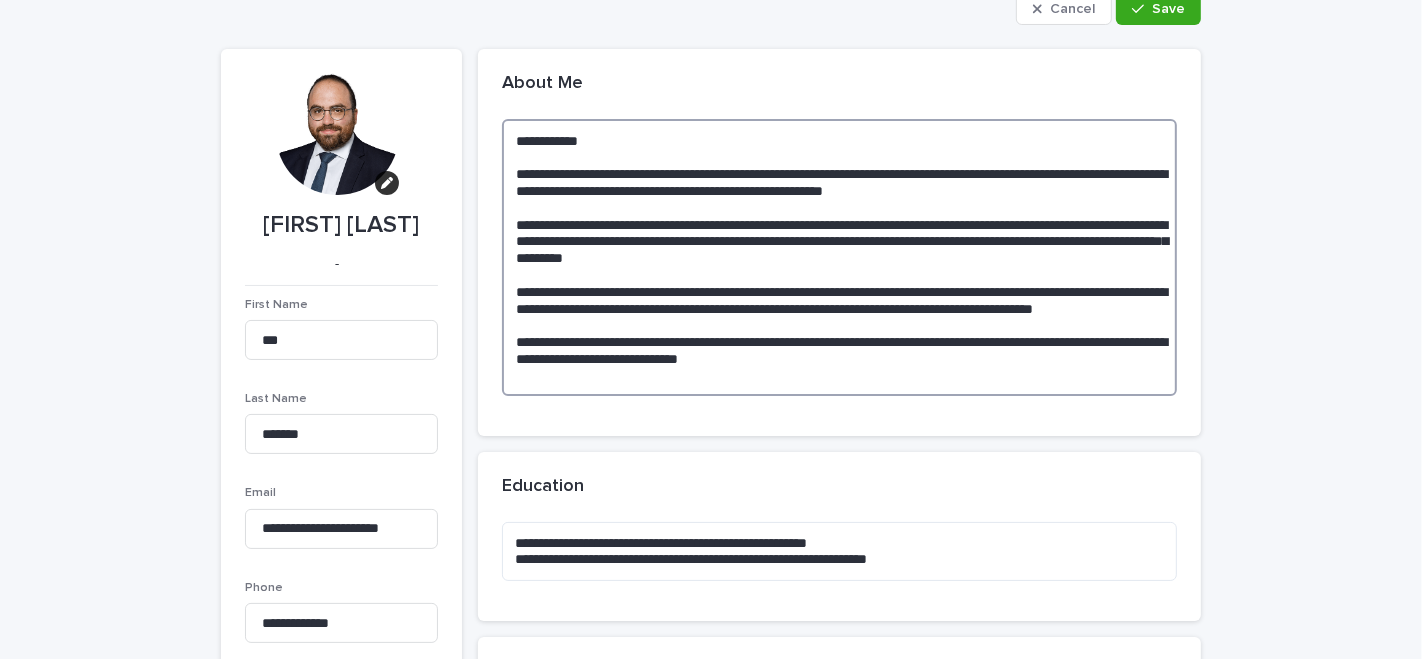 drag, startPoint x: 1125, startPoint y: 240, endPoint x: 1058, endPoint y: 238, distance: 67.02985 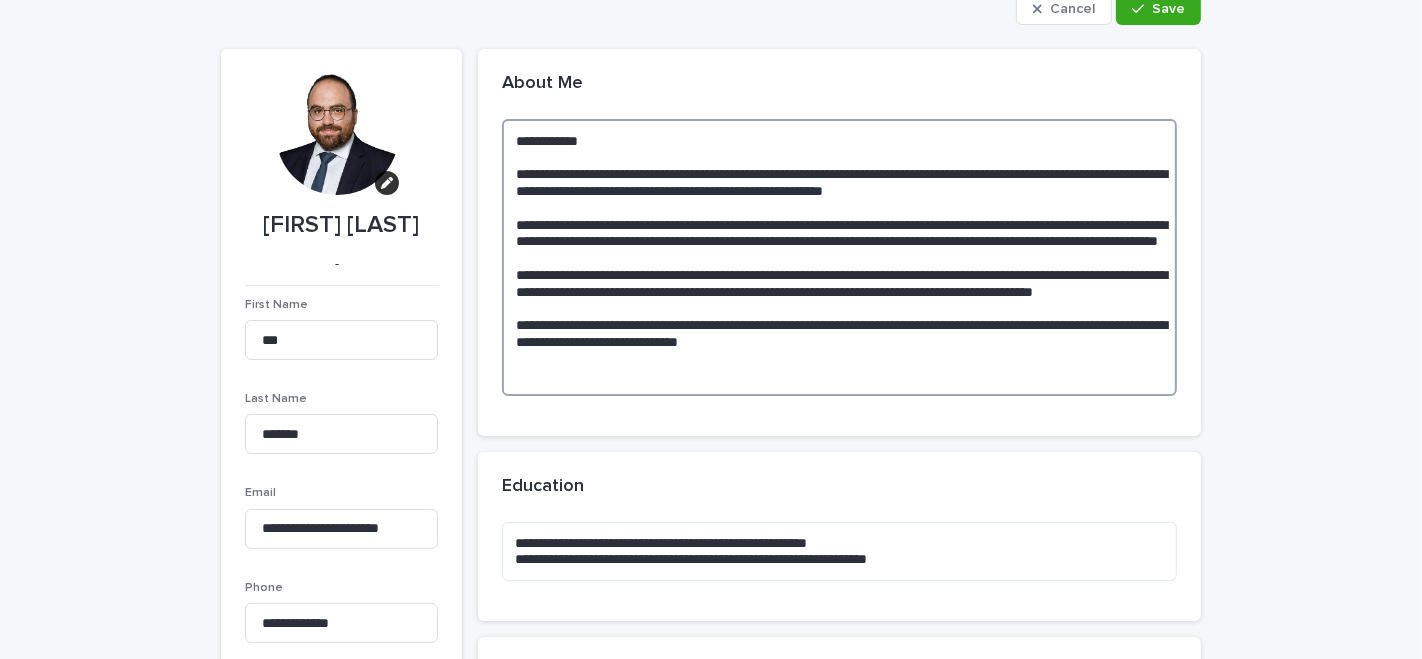 click on "**********" at bounding box center (839, 257) 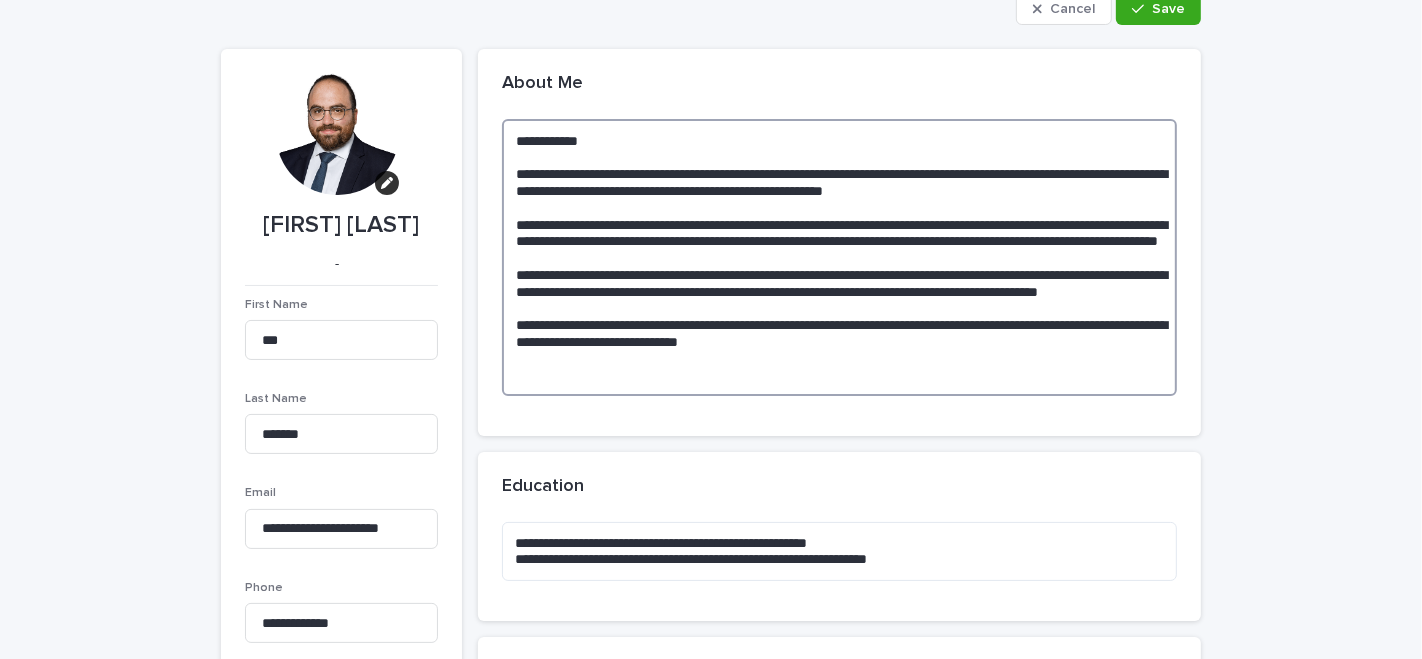 click on "**********" at bounding box center [839, 257] 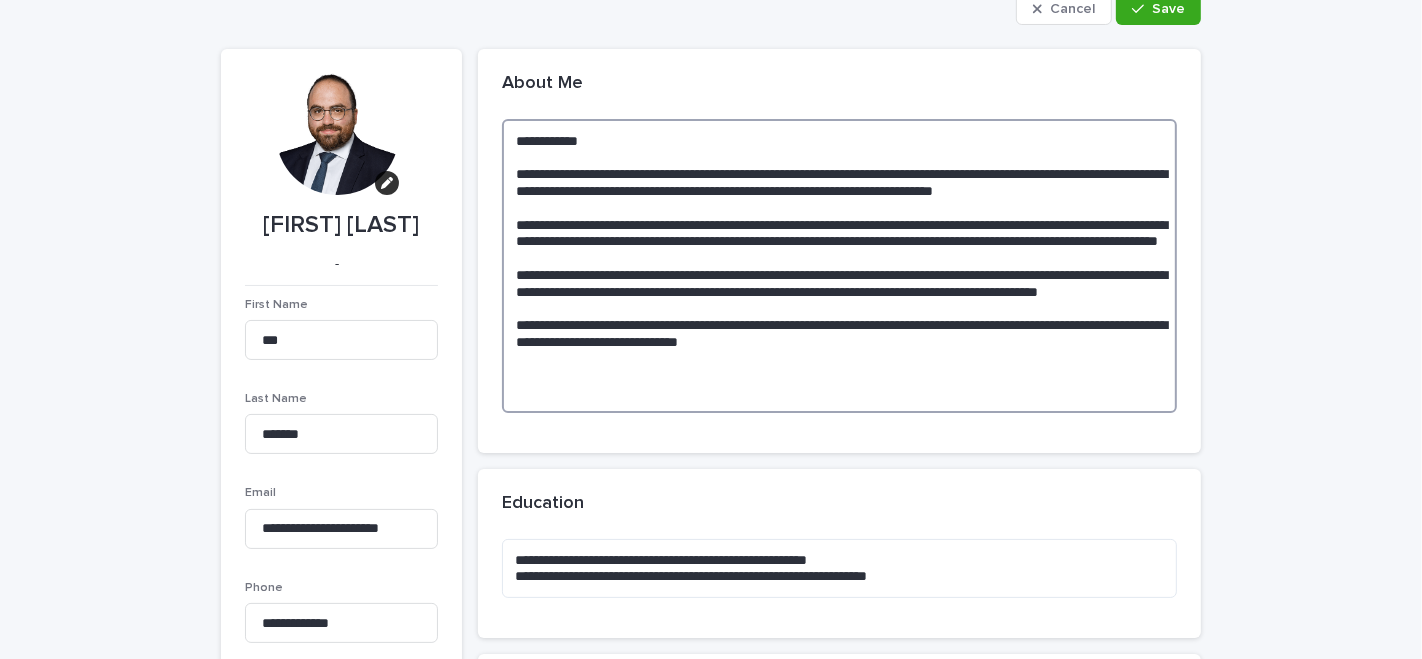 click on "**********" at bounding box center (839, 266) 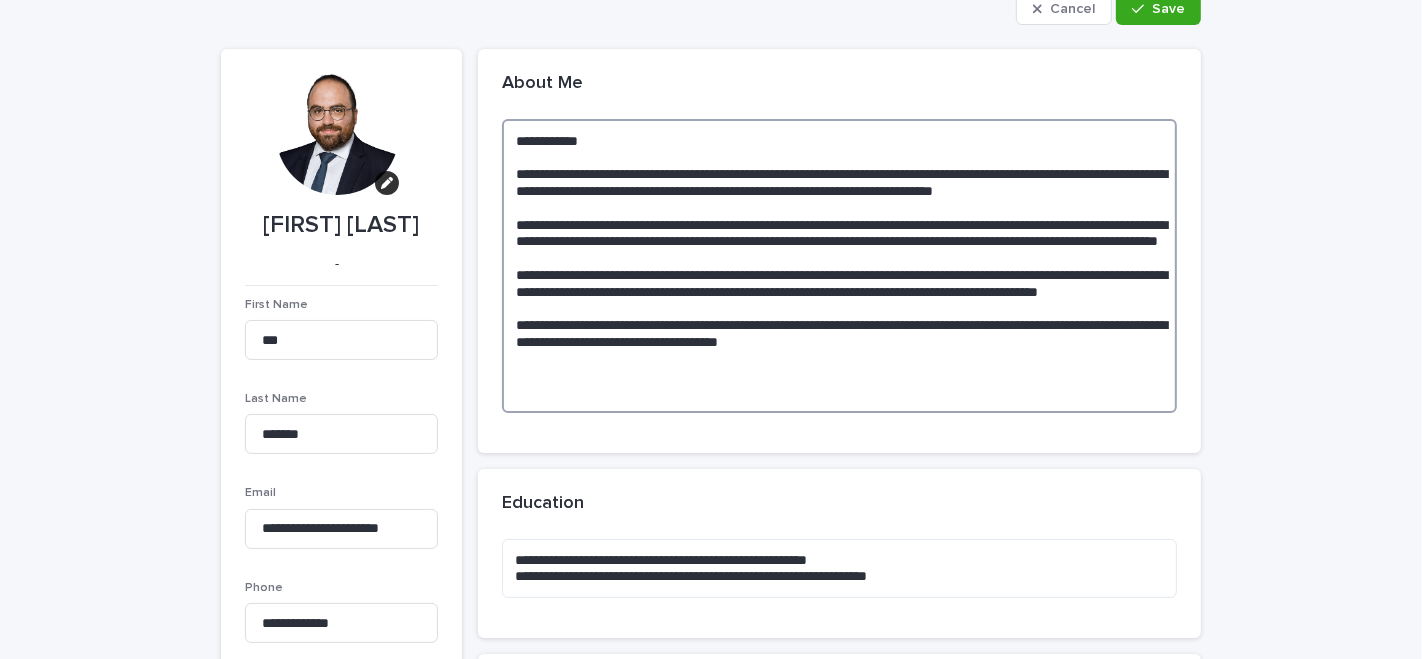 click on "**********" at bounding box center [839, 266] 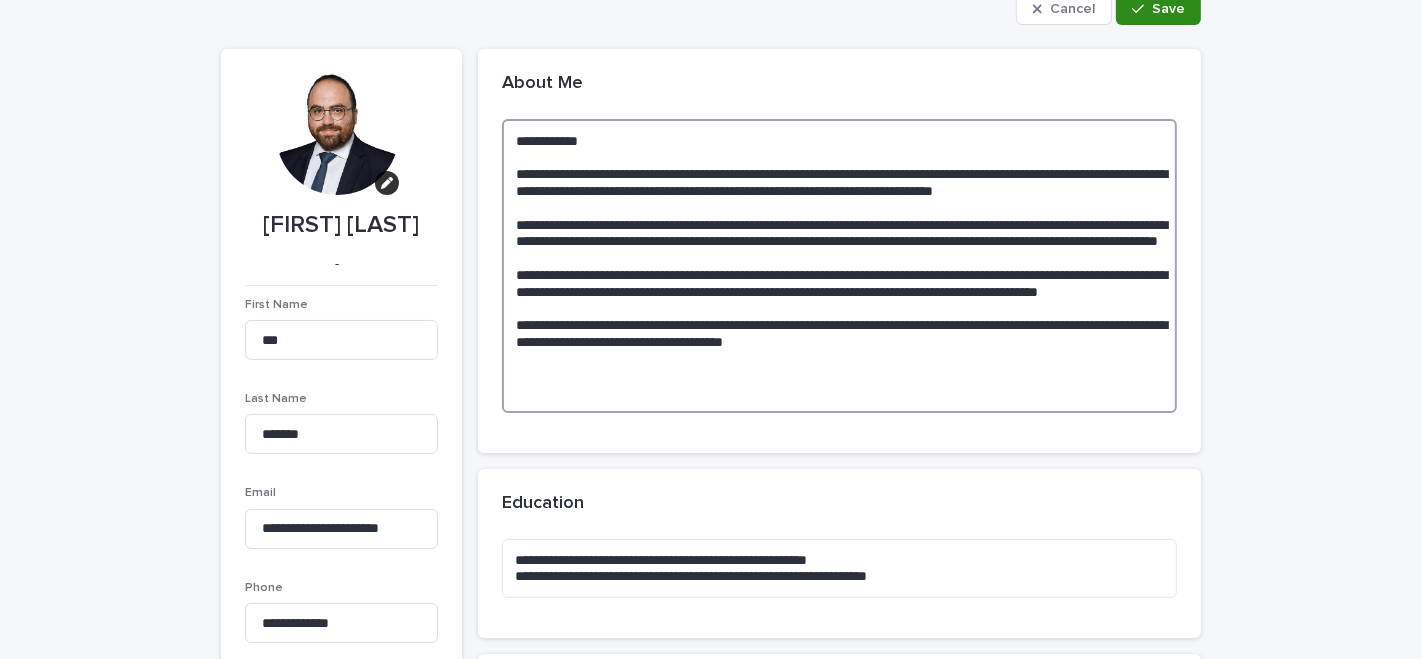 type on "**********" 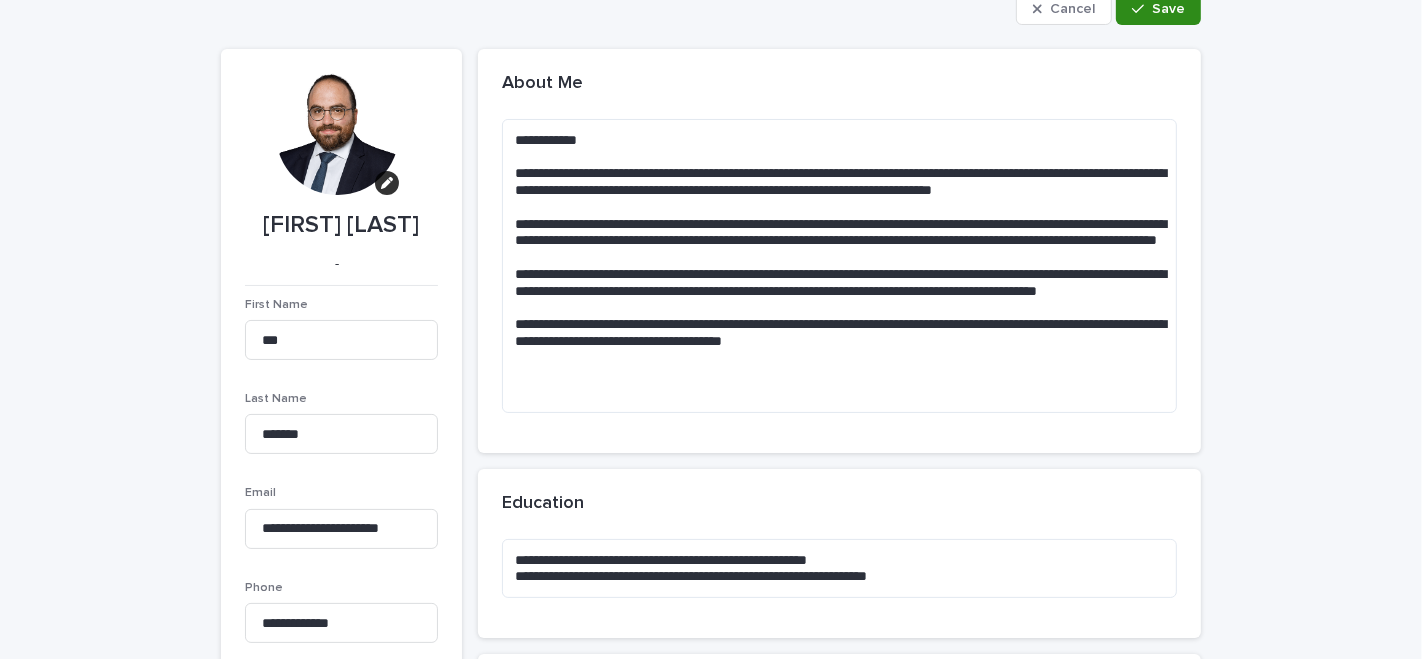 click on "Save" at bounding box center (1168, 9) 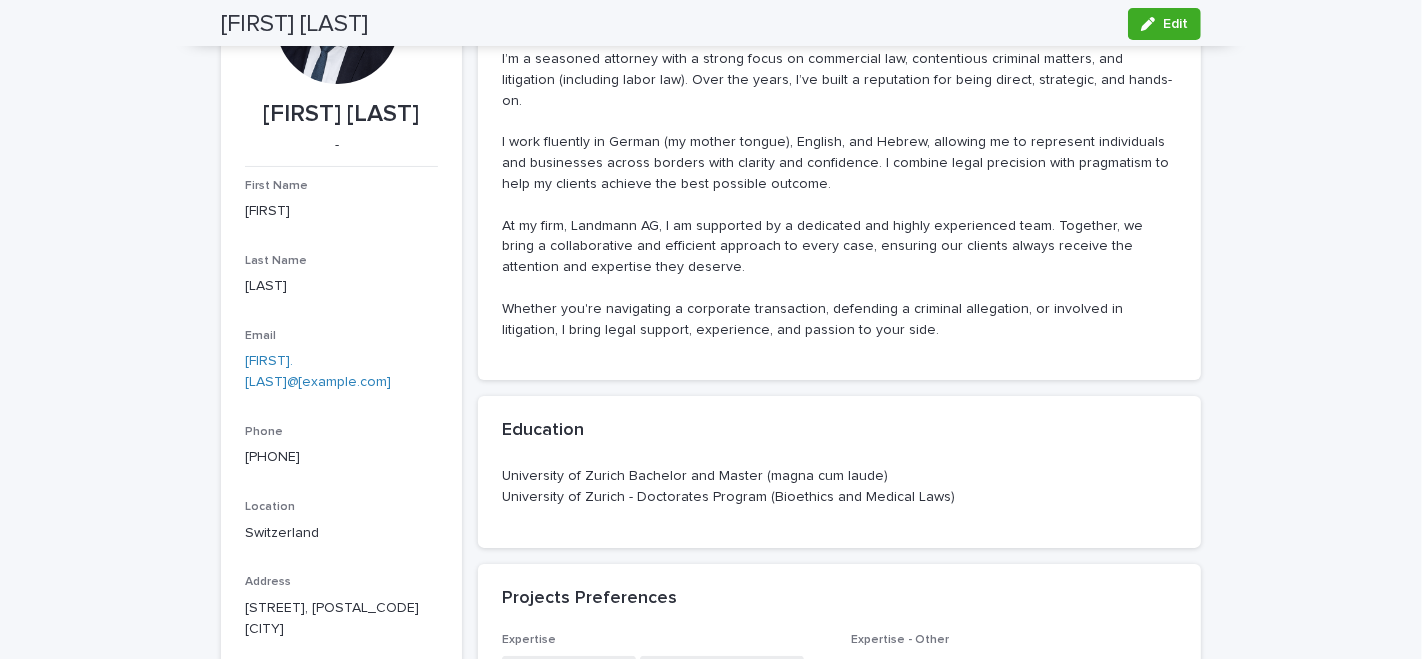 scroll, scrollTop: 0, scrollLeft: 0, axis: both 